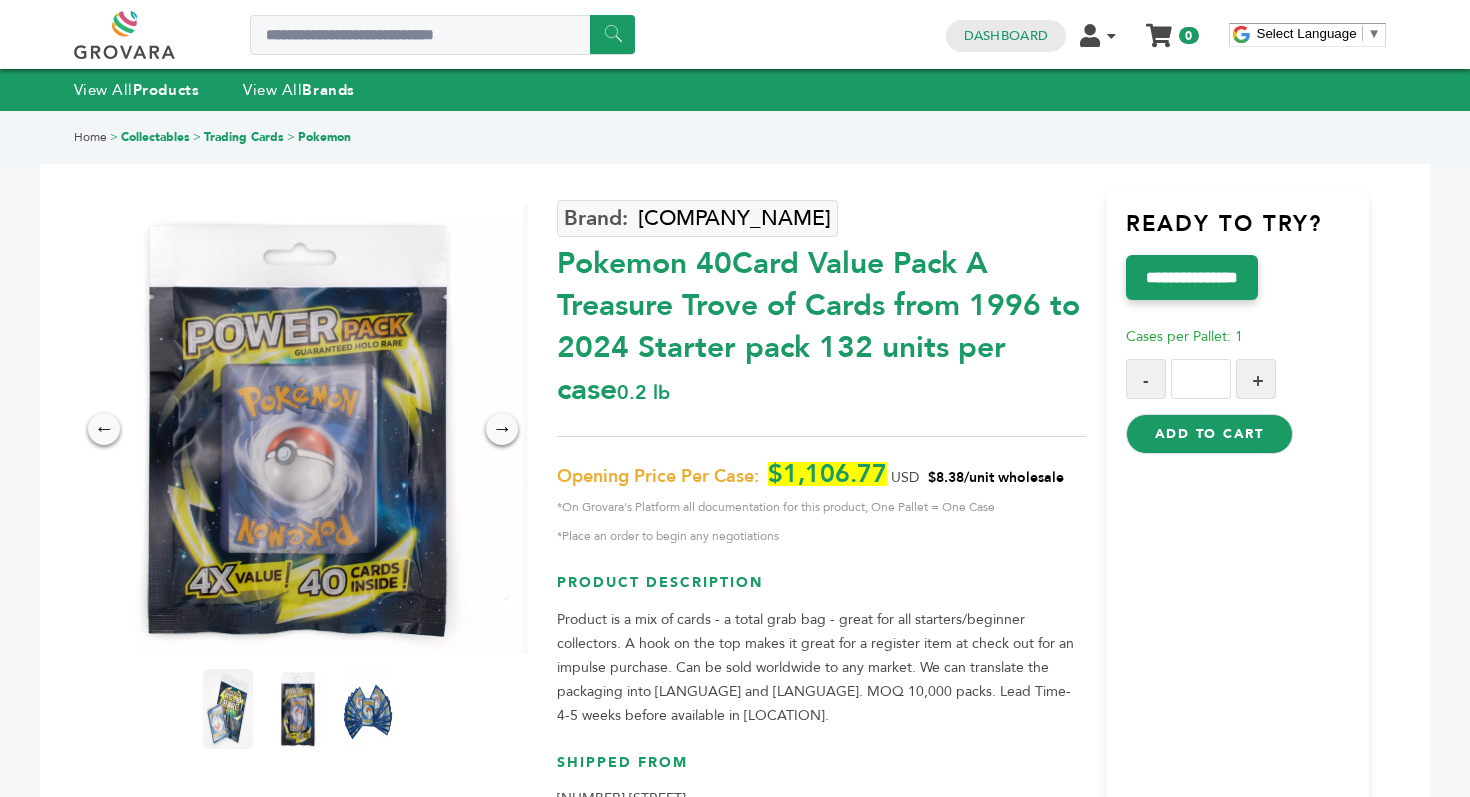 scroll, scrollTop: 0, scrollLeft: 0, axis: both 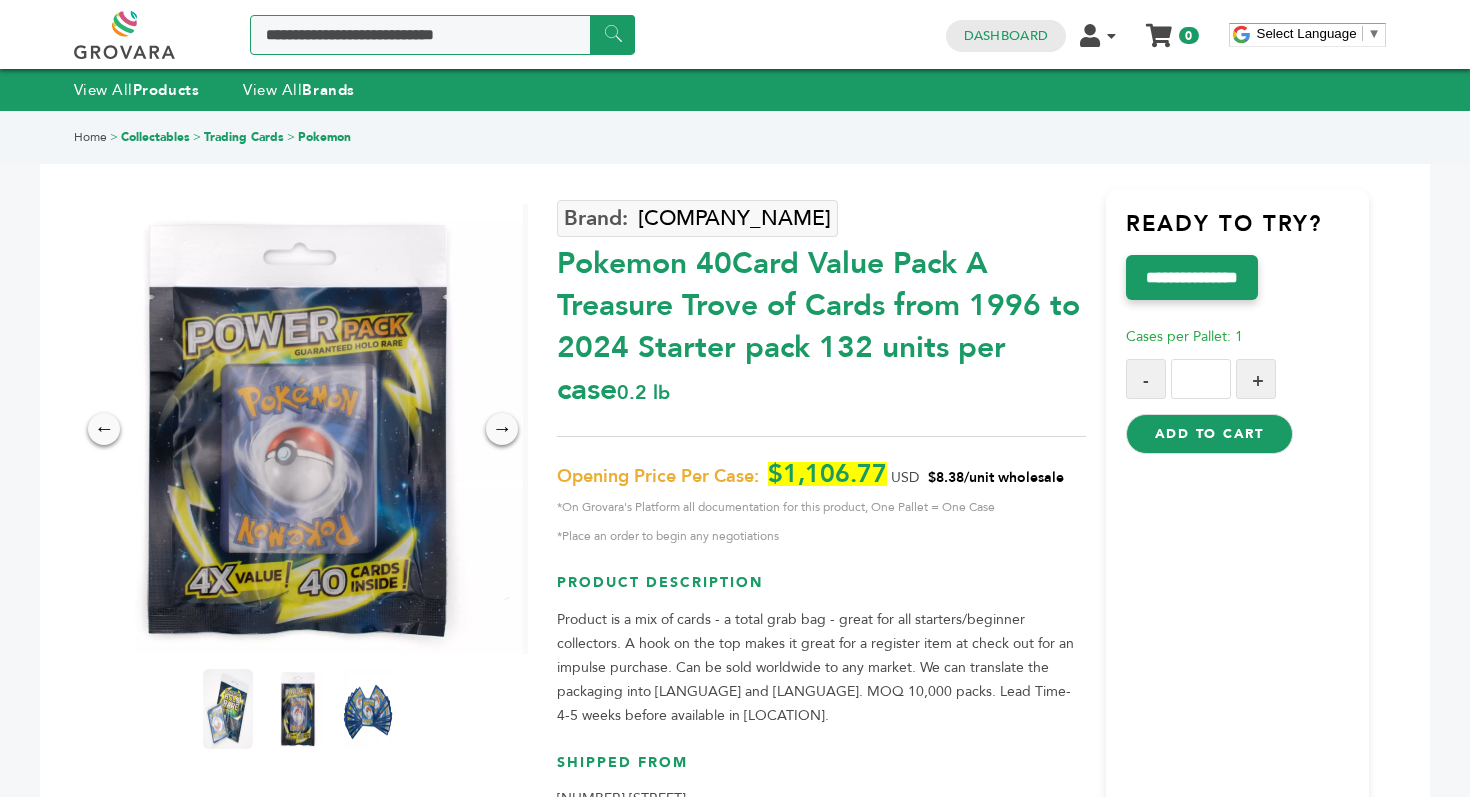 click at bounding box center [442, 35] 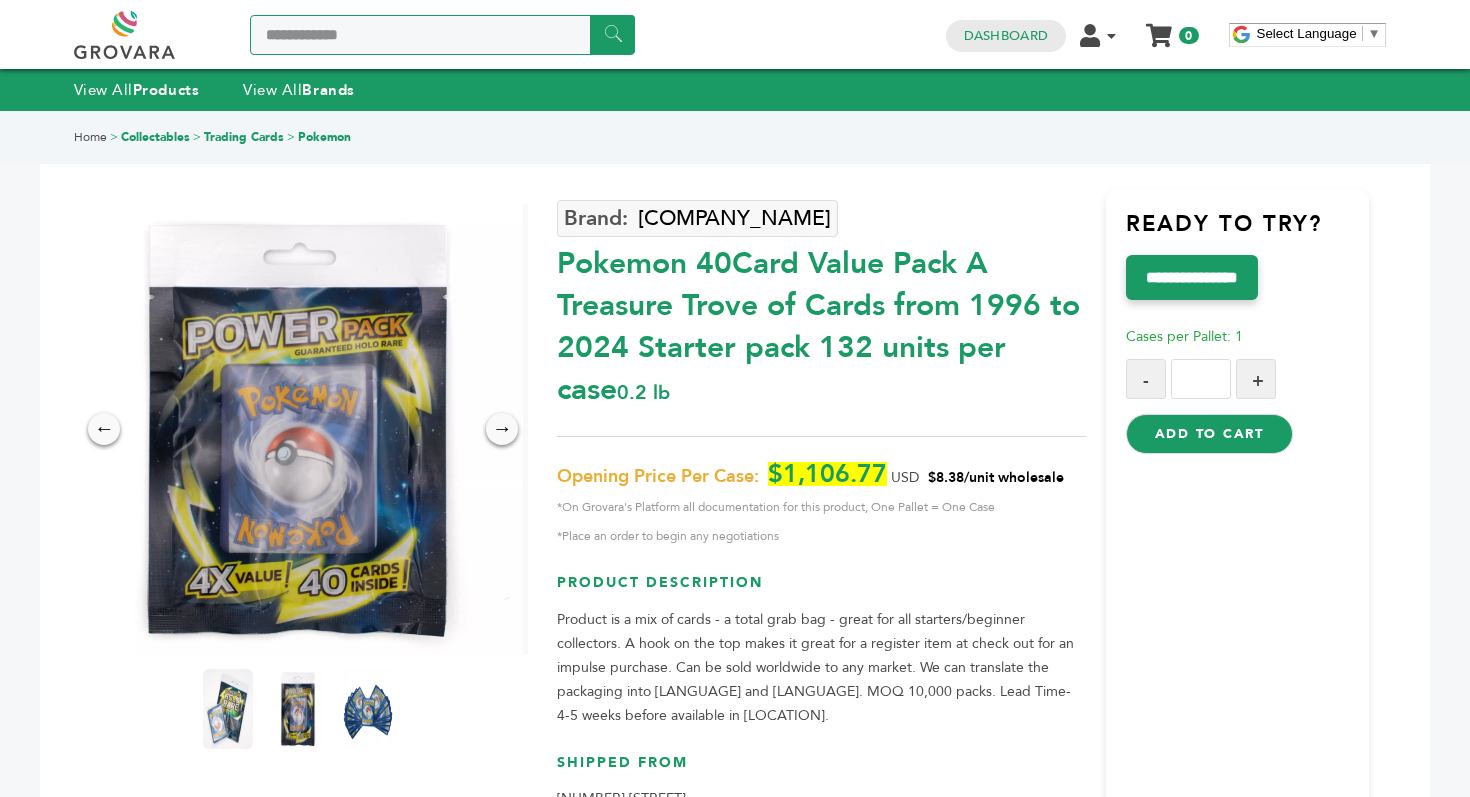 click on "******" at bounding box center [612, 34] 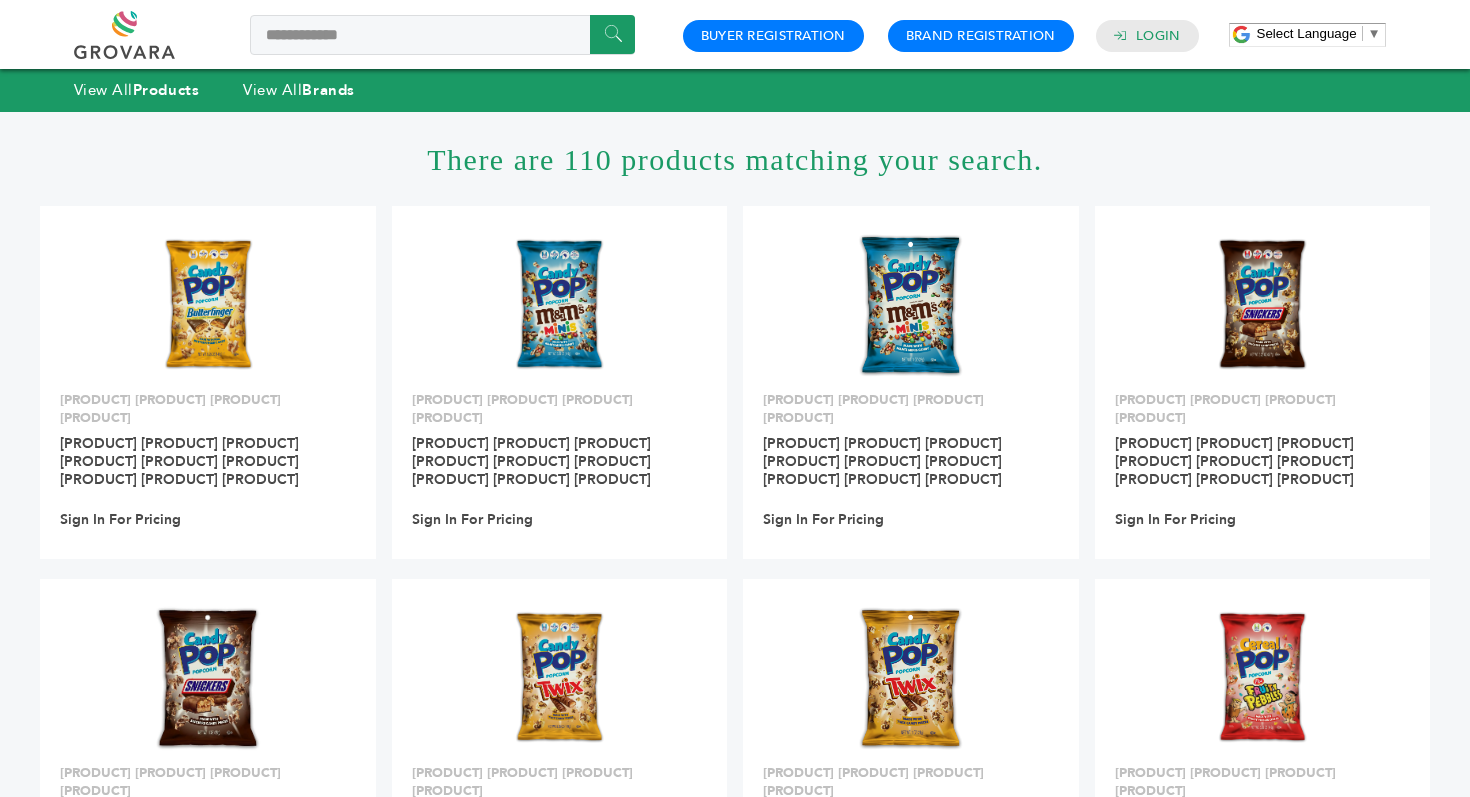 scroll, scrollTop: 0, scrollLeft: 0, axis: both 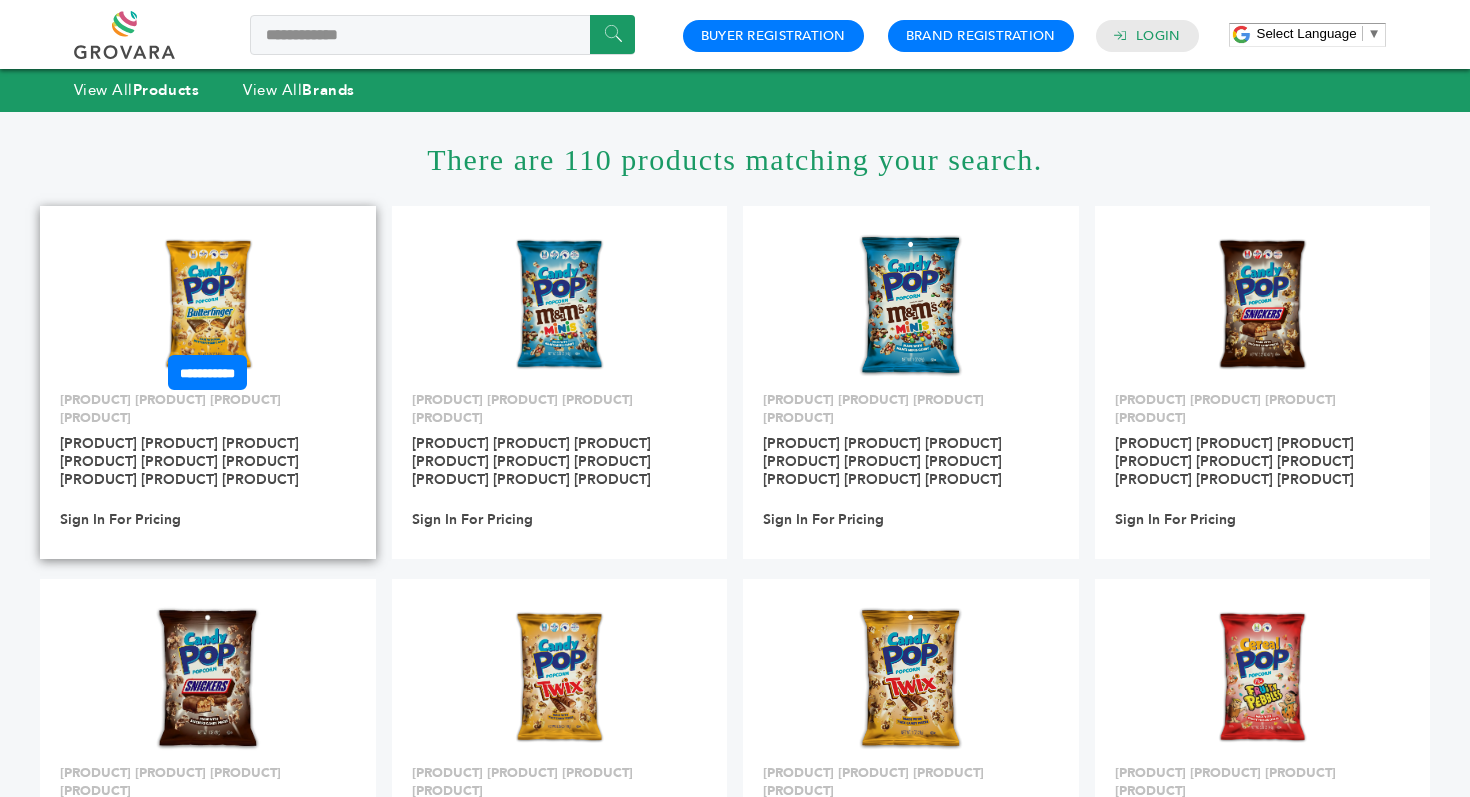 click at bounding box center [208, 305] 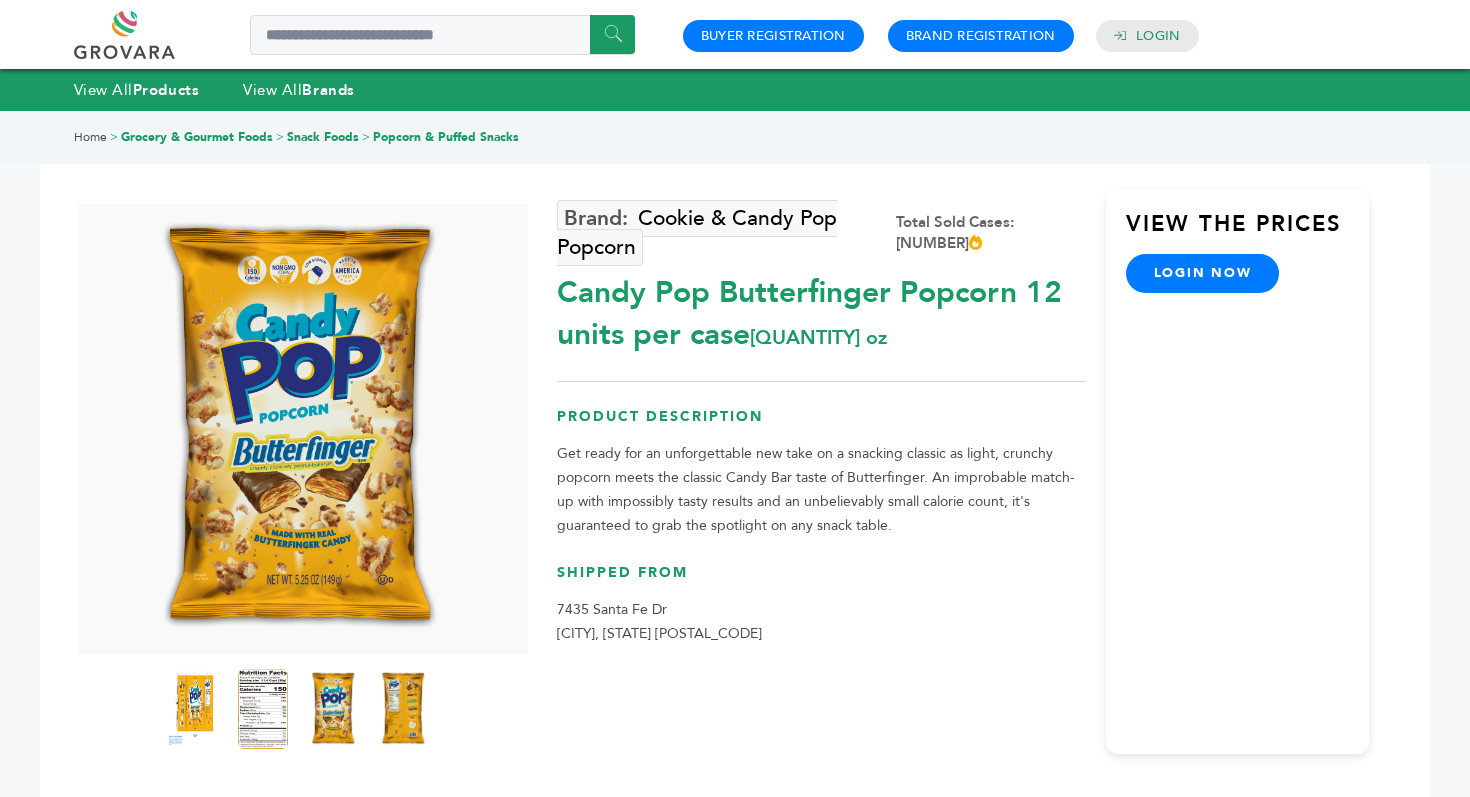 scroll, scrollTop: 0, scrollLeft: 0, axis: both 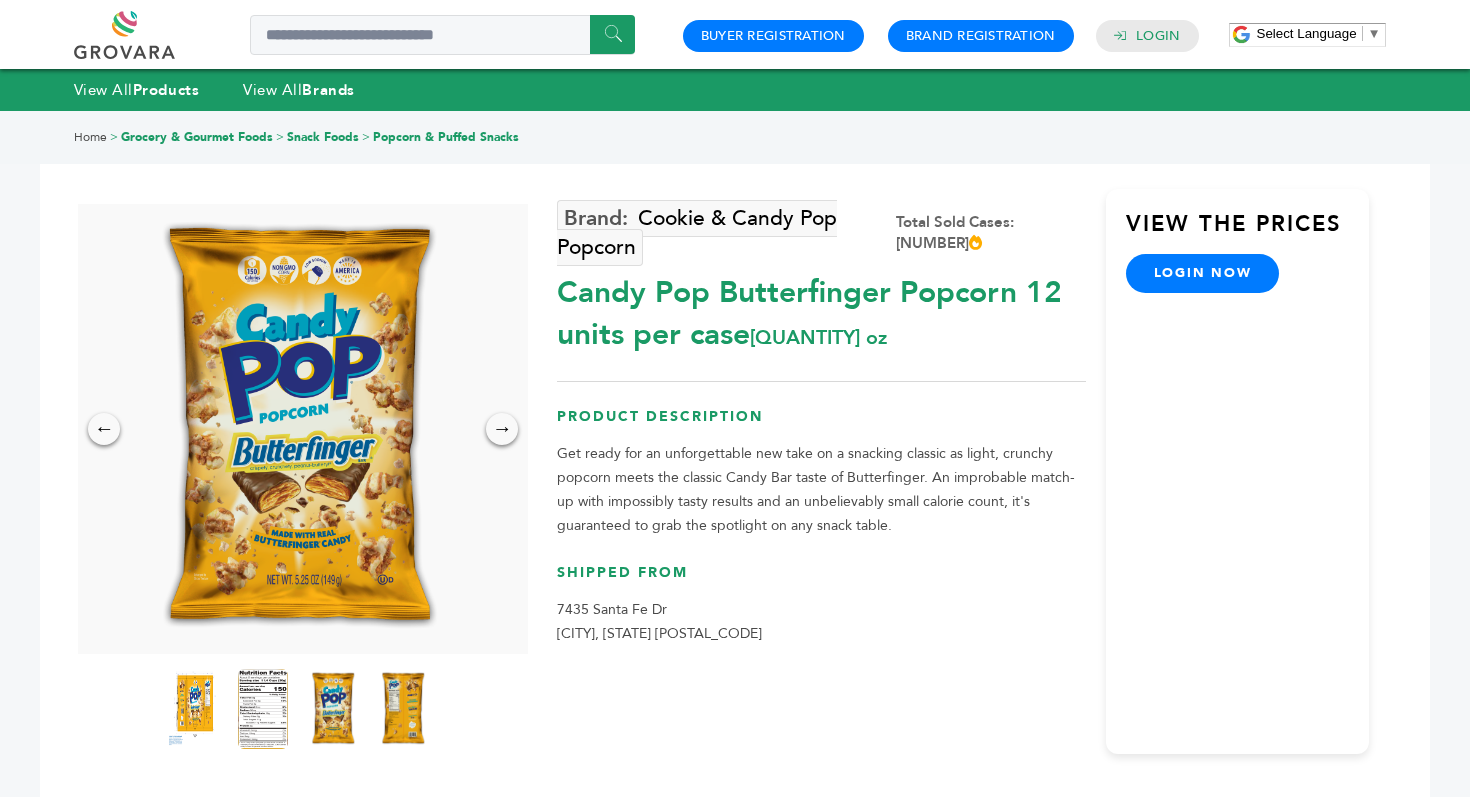 click on "login now" at bounding box center (1203, 273) 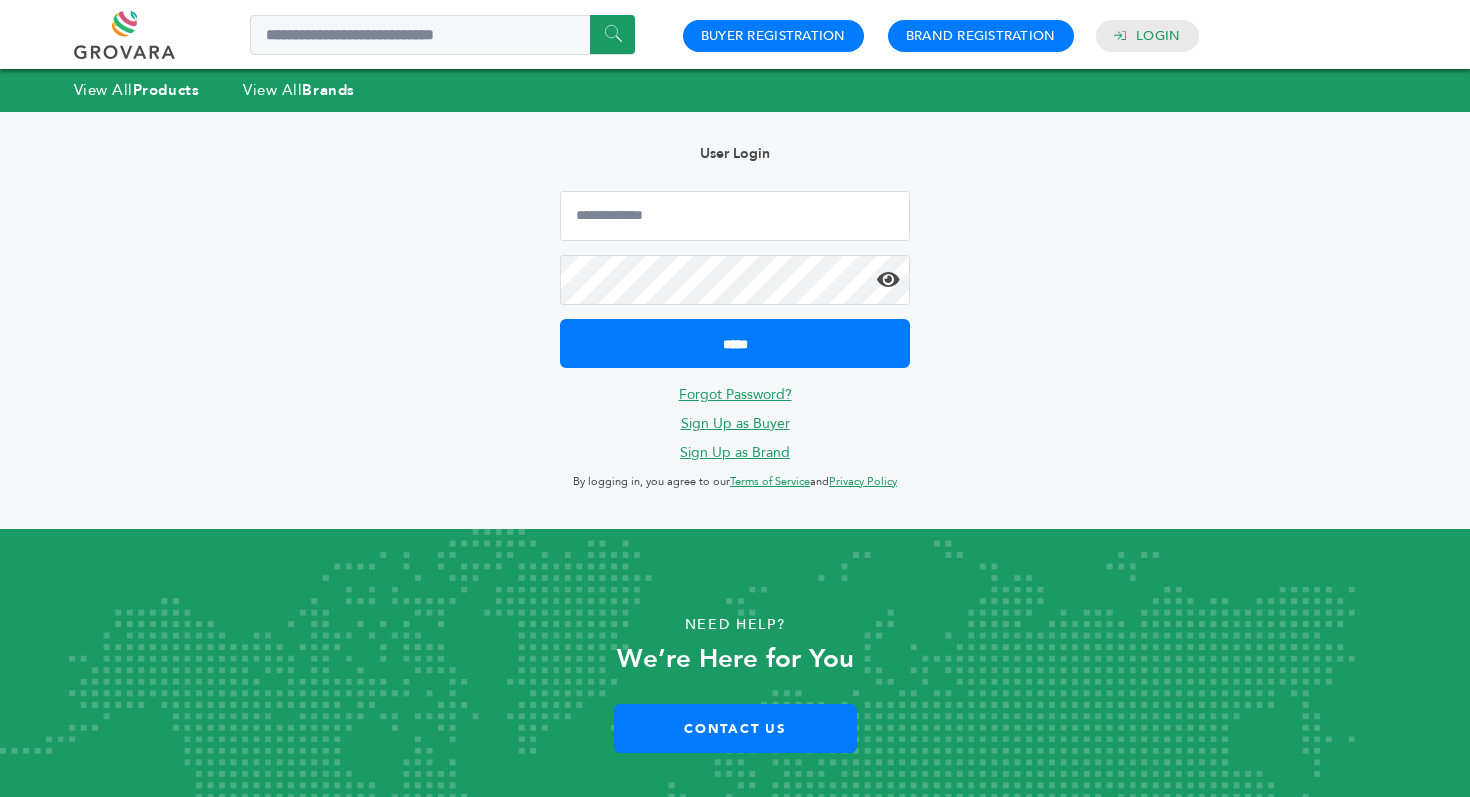 scroll, scrollTop: 0, scrollLeft: 0, axis: both 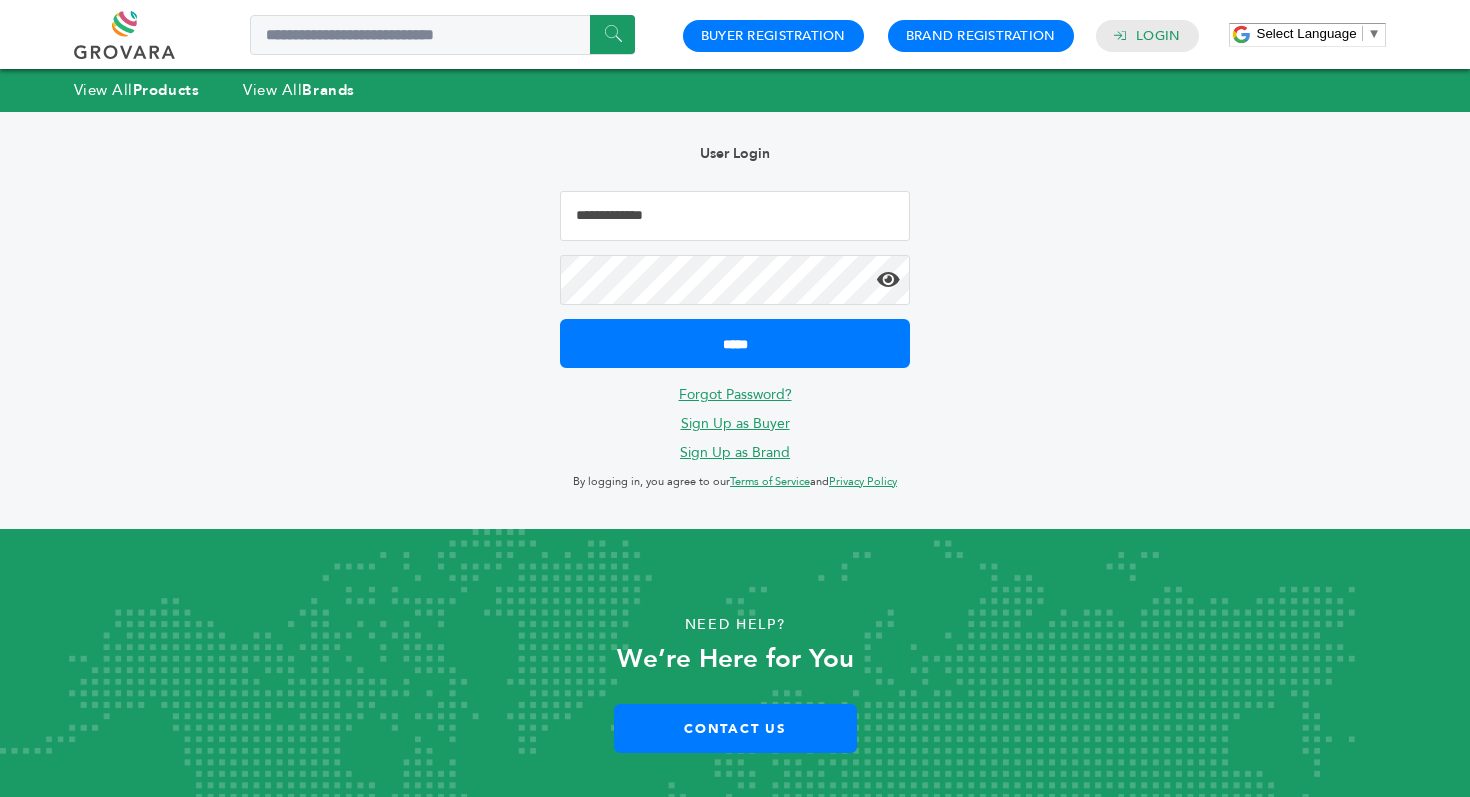 click at bounding box center [735, 216] 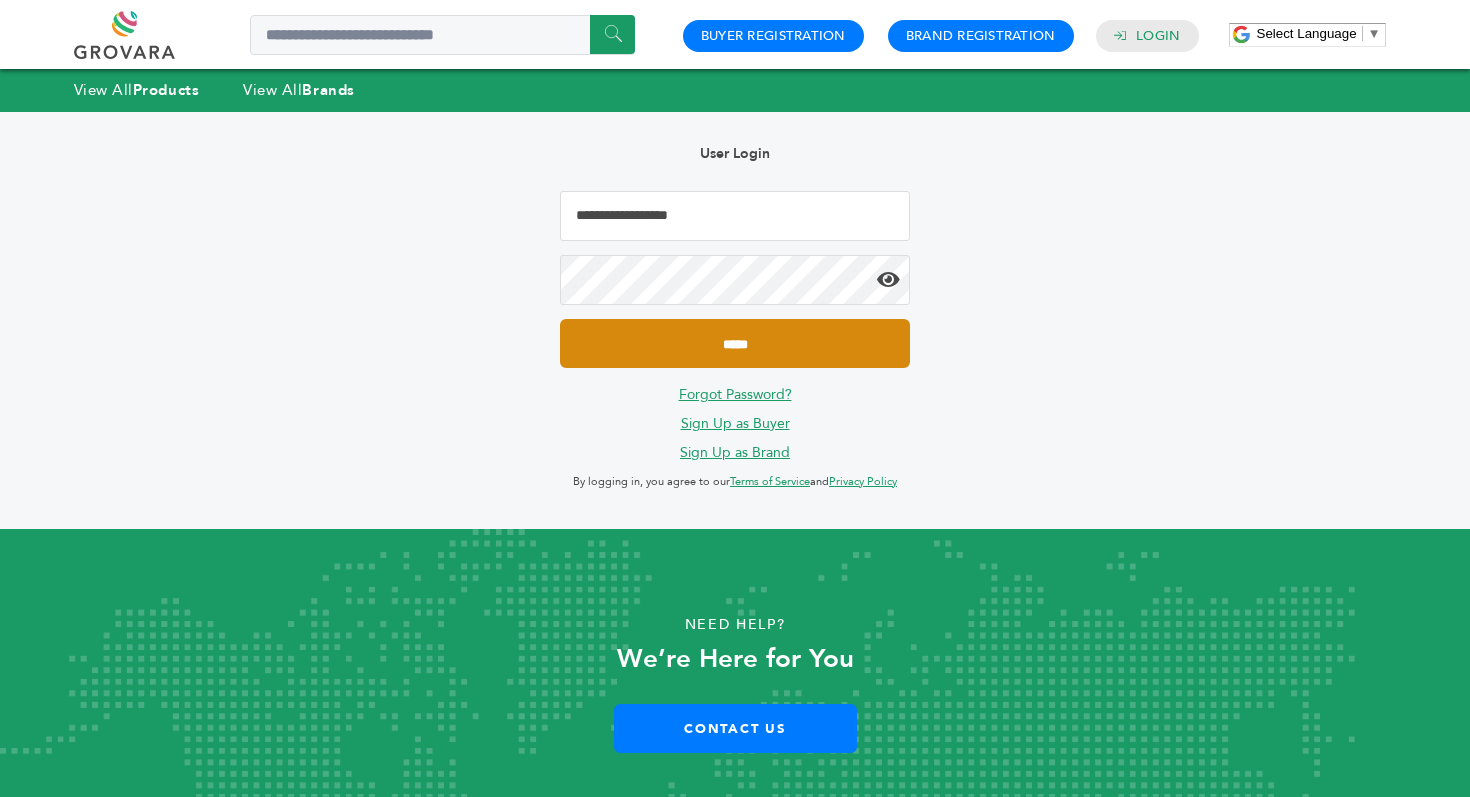 click on "*****" at bounding box center [735, 343] 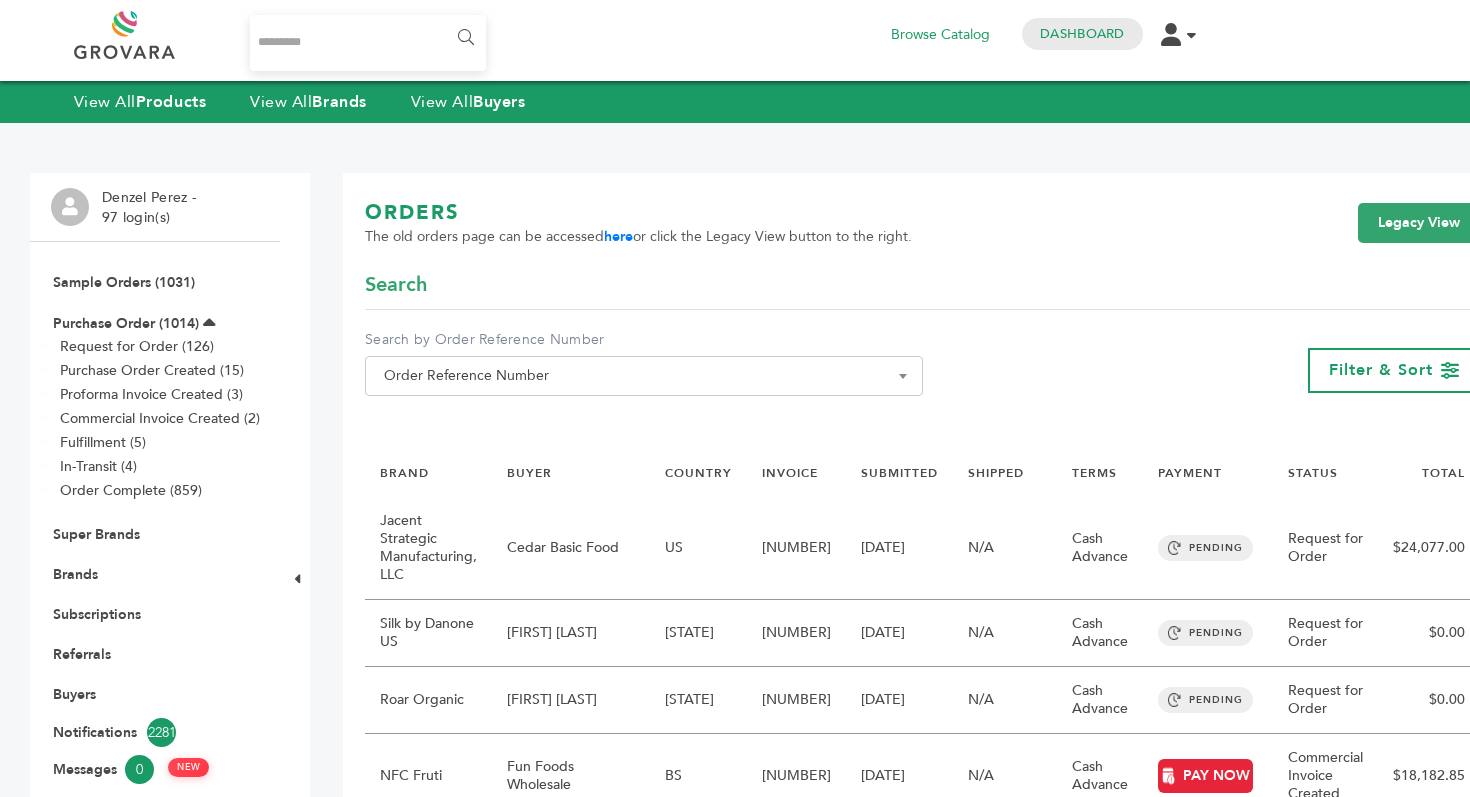 scroll, scrollTop: 0, scrollLeft: 0, axis: both 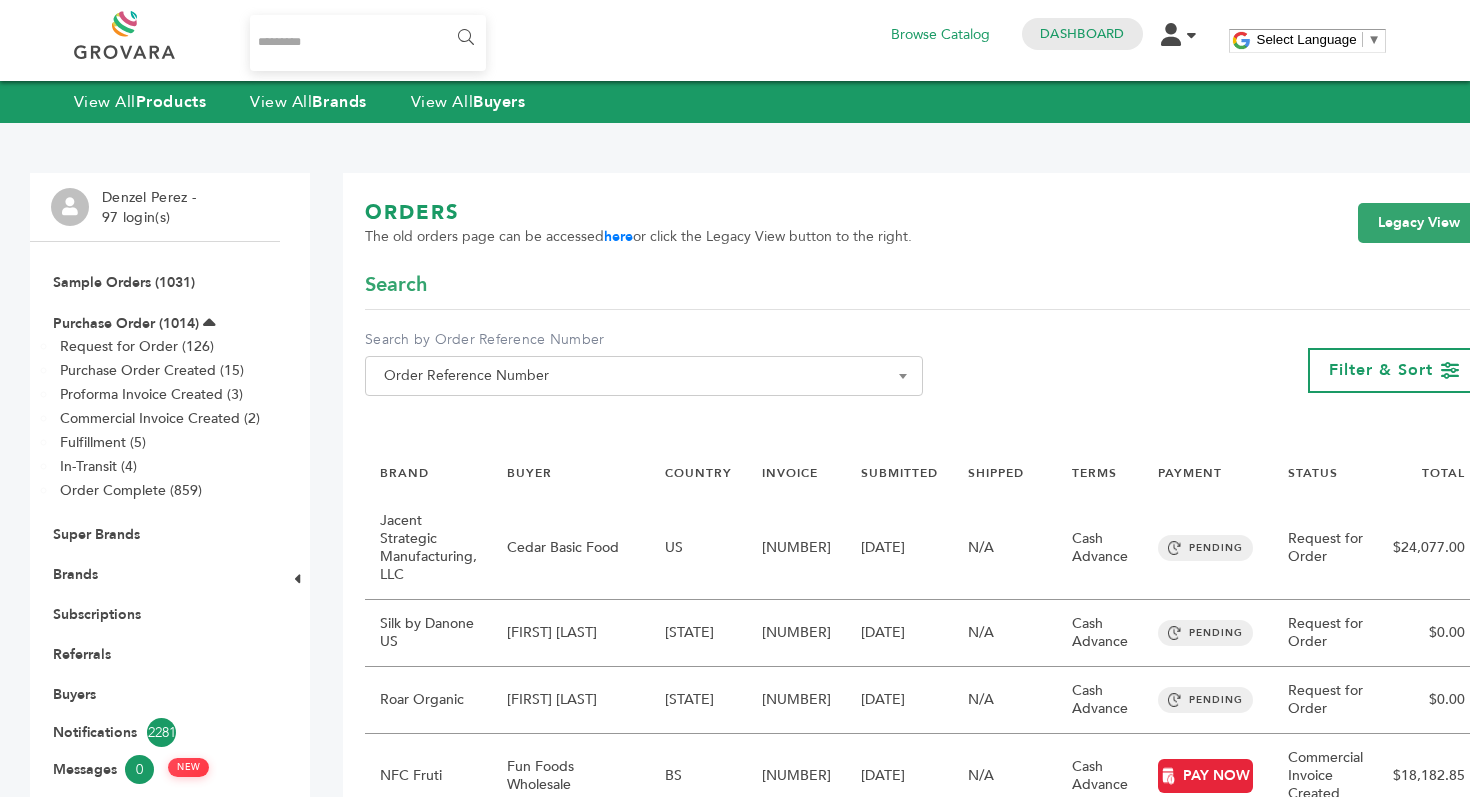 click at bounding box center (368, 43) 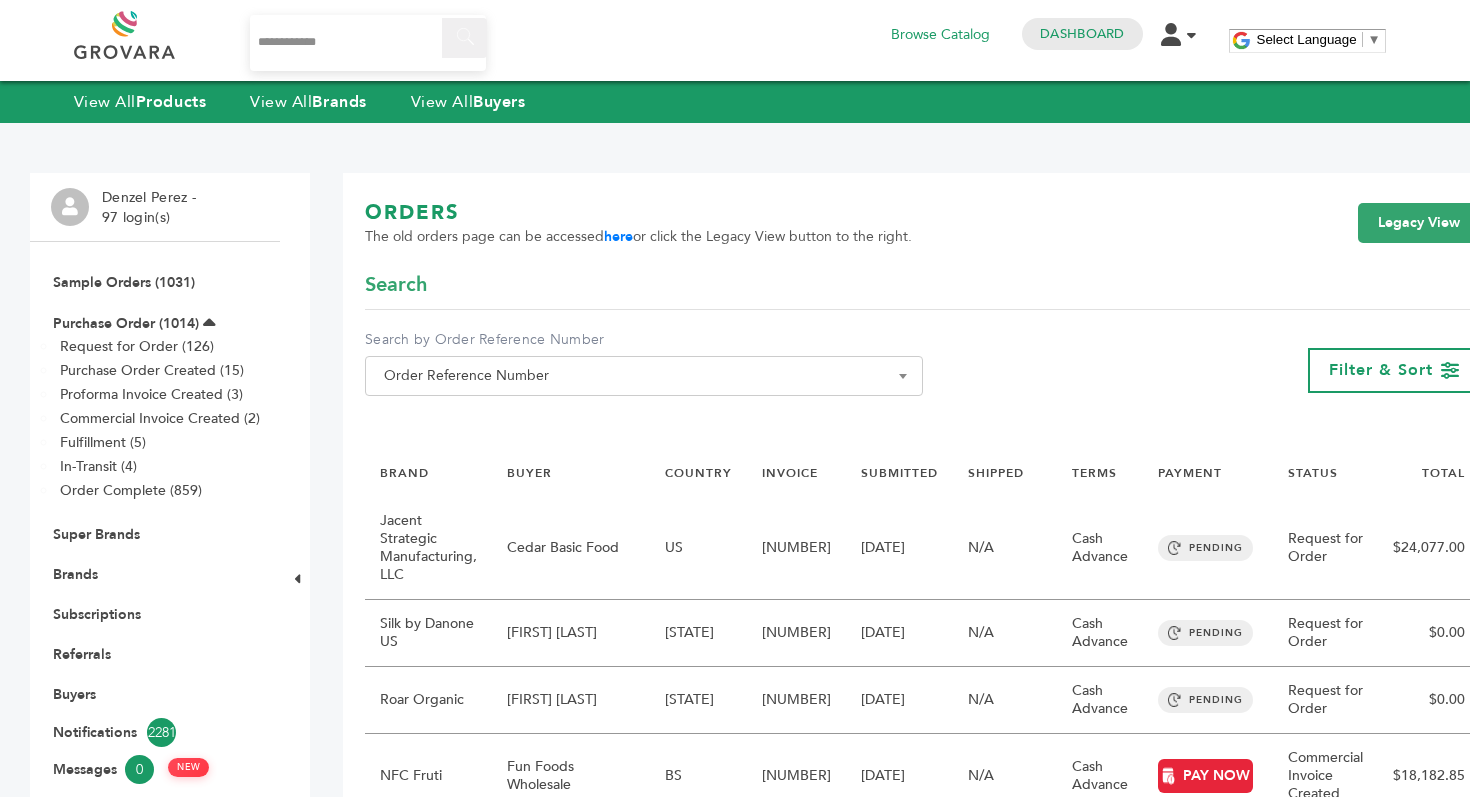 click on "******" at bounding box center [464, 38] 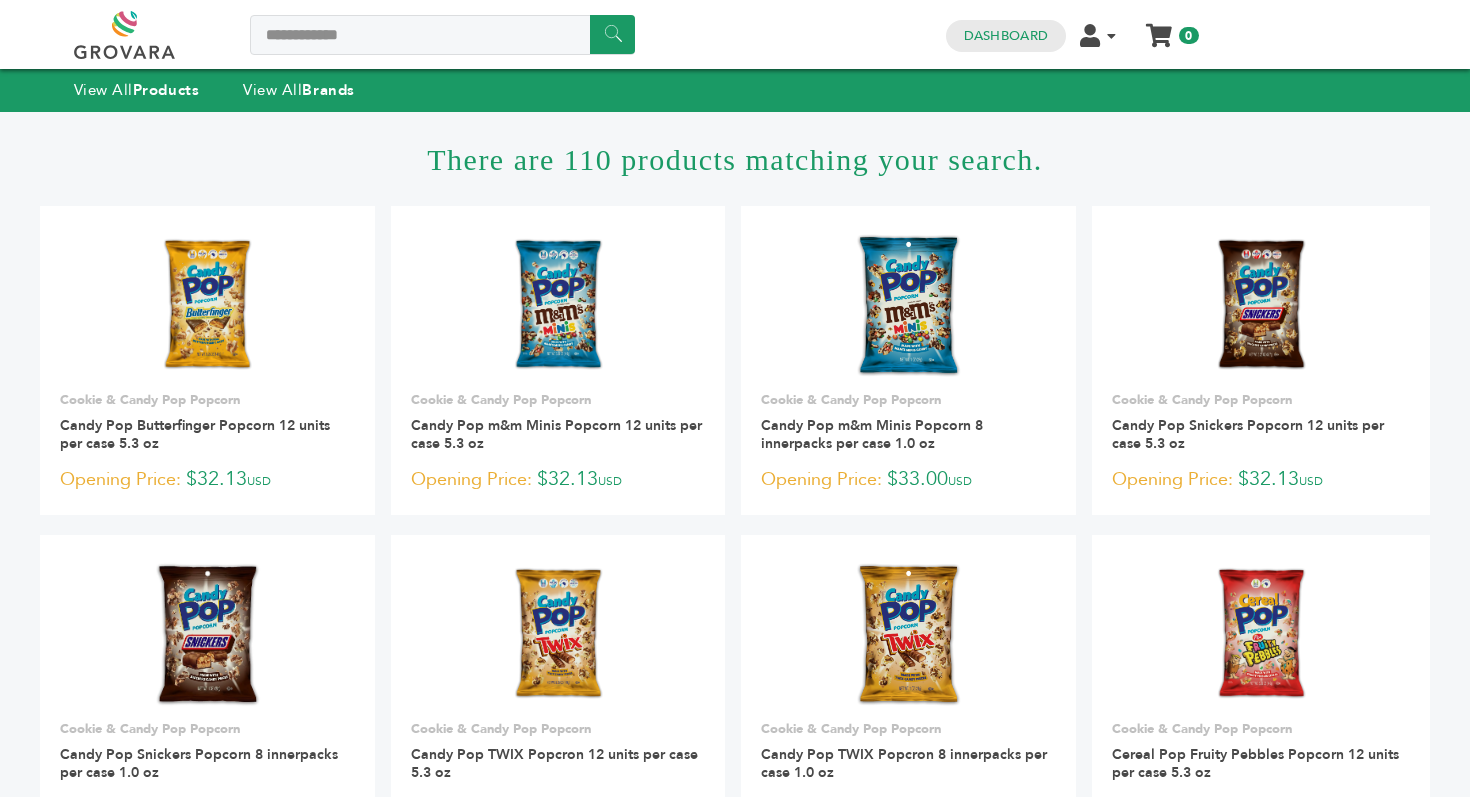 scroll, scrollTop: 0, scrollLeft: 0, axis: both 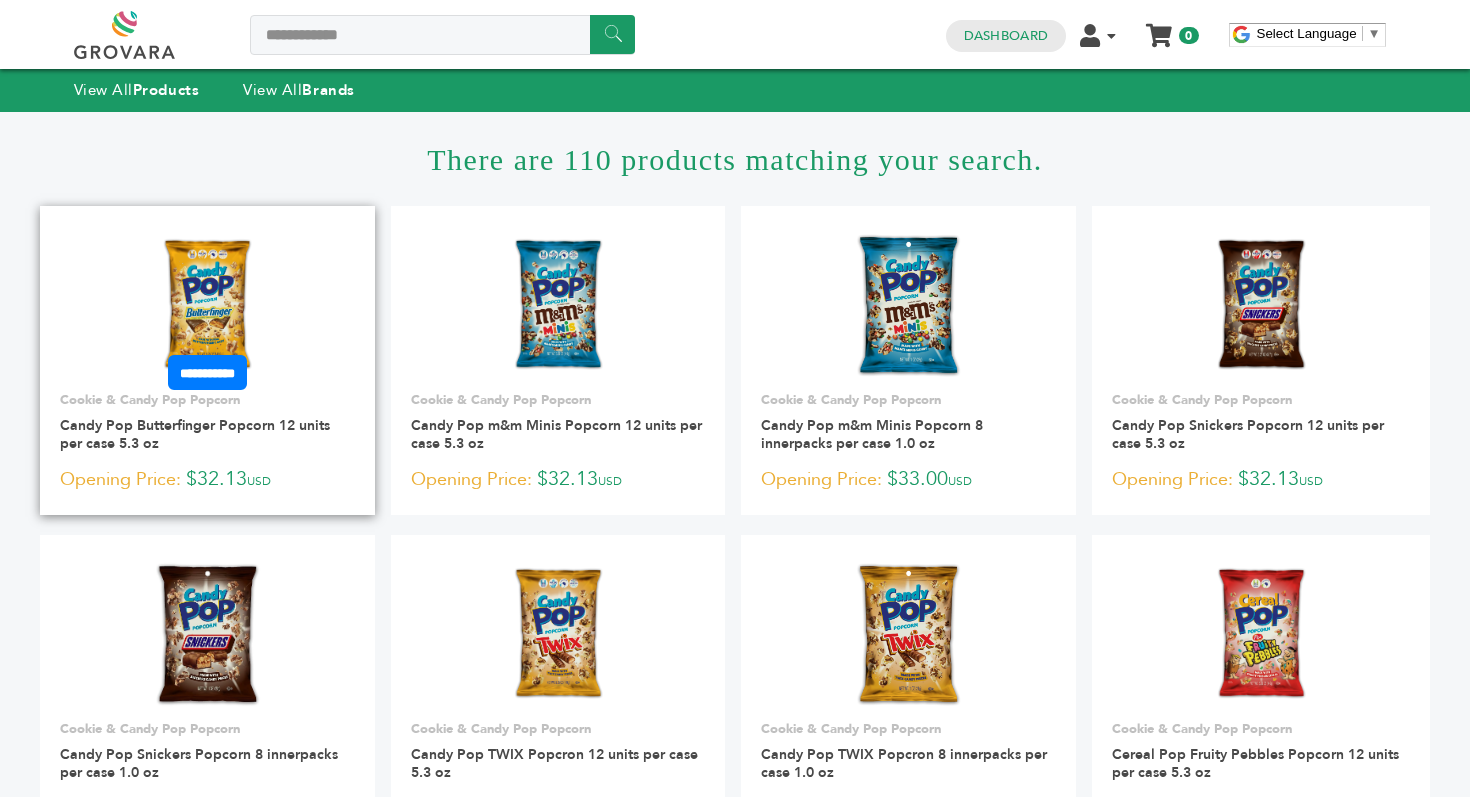 click at bounding box center [207, 305] 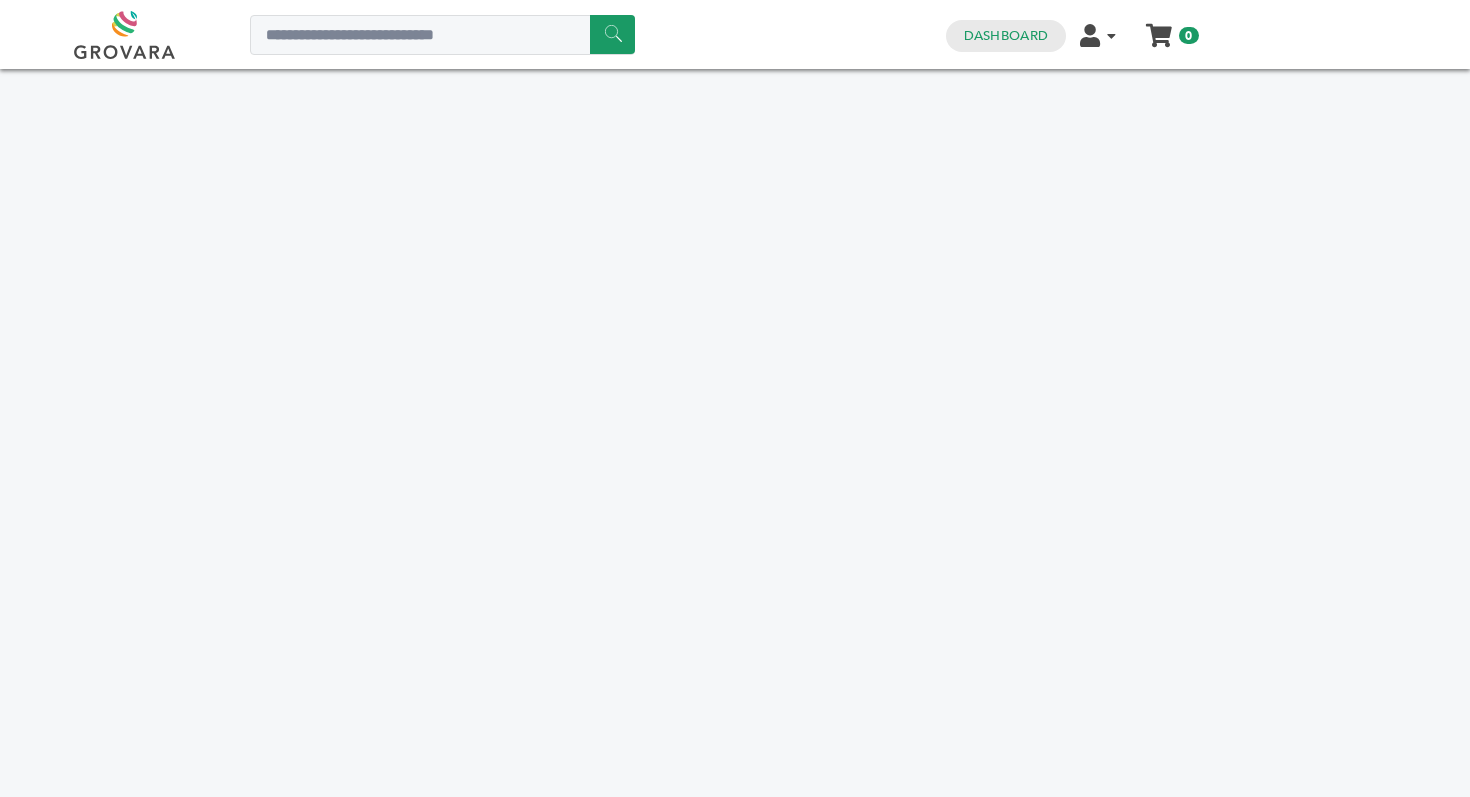 scroll, scrollTop: 0, scrollLeft: 0, axis: both 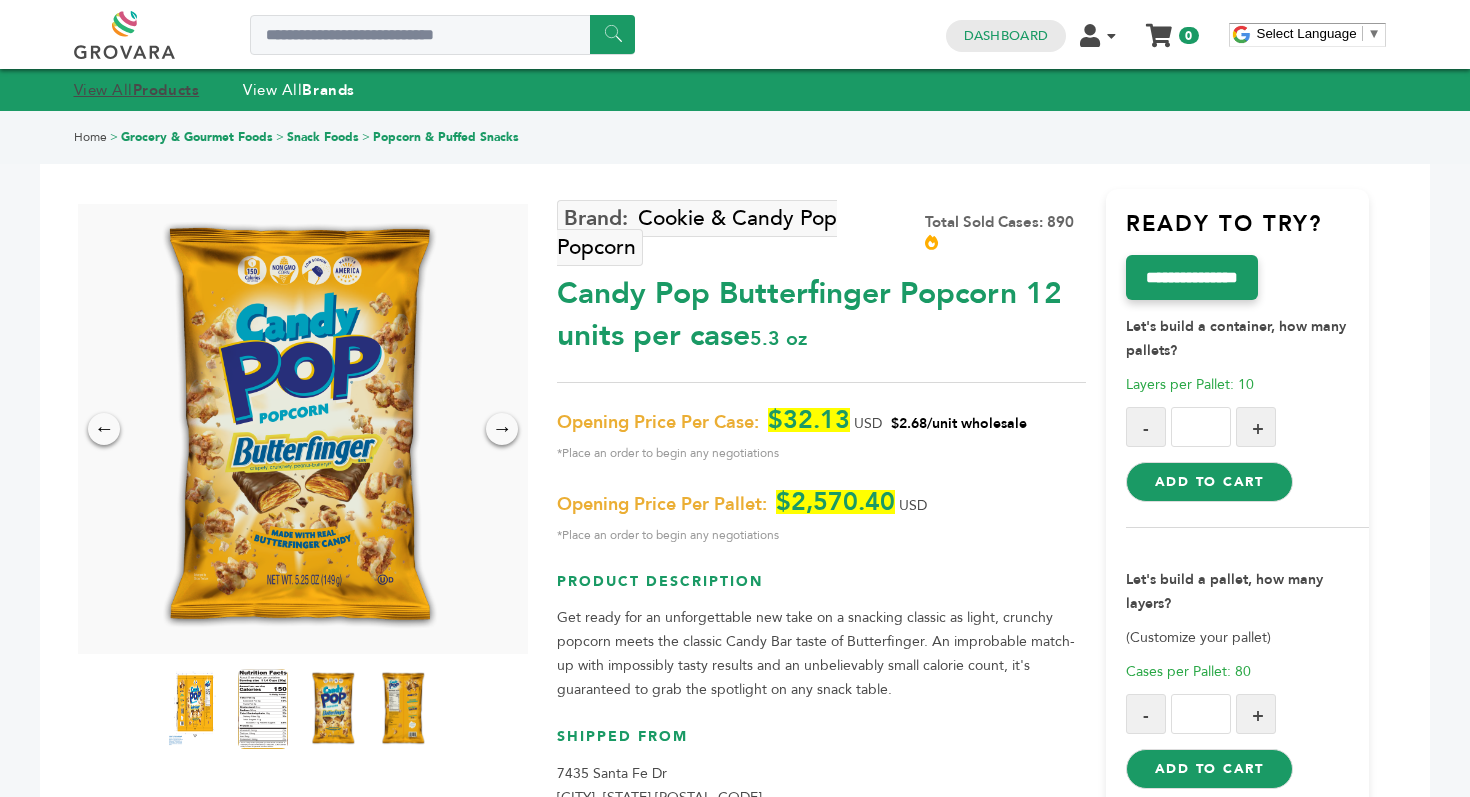 click on "Products" at bounding box center (166, 90) 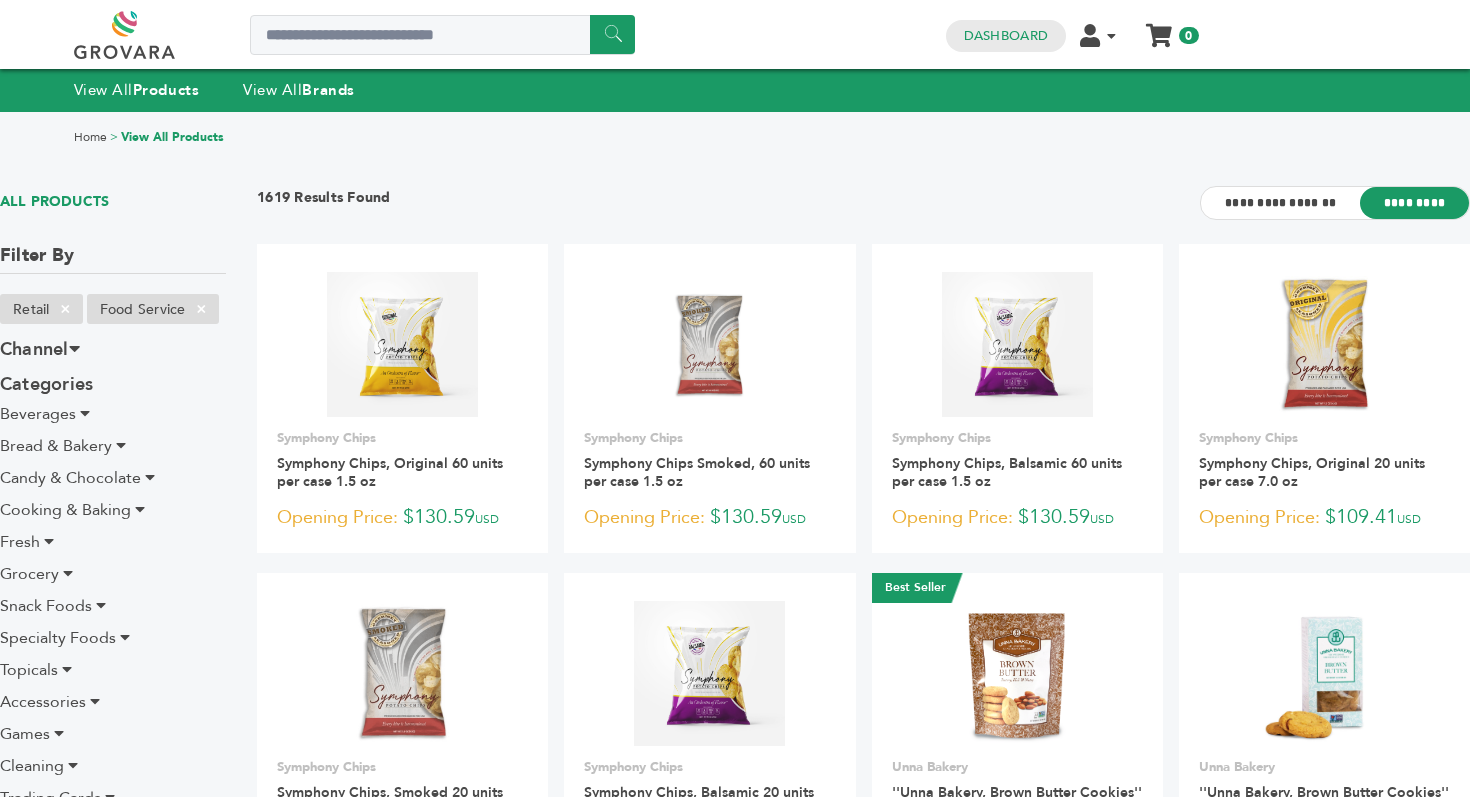 scroll, scrollTop: 0, scrollLeft: 0, axis: both 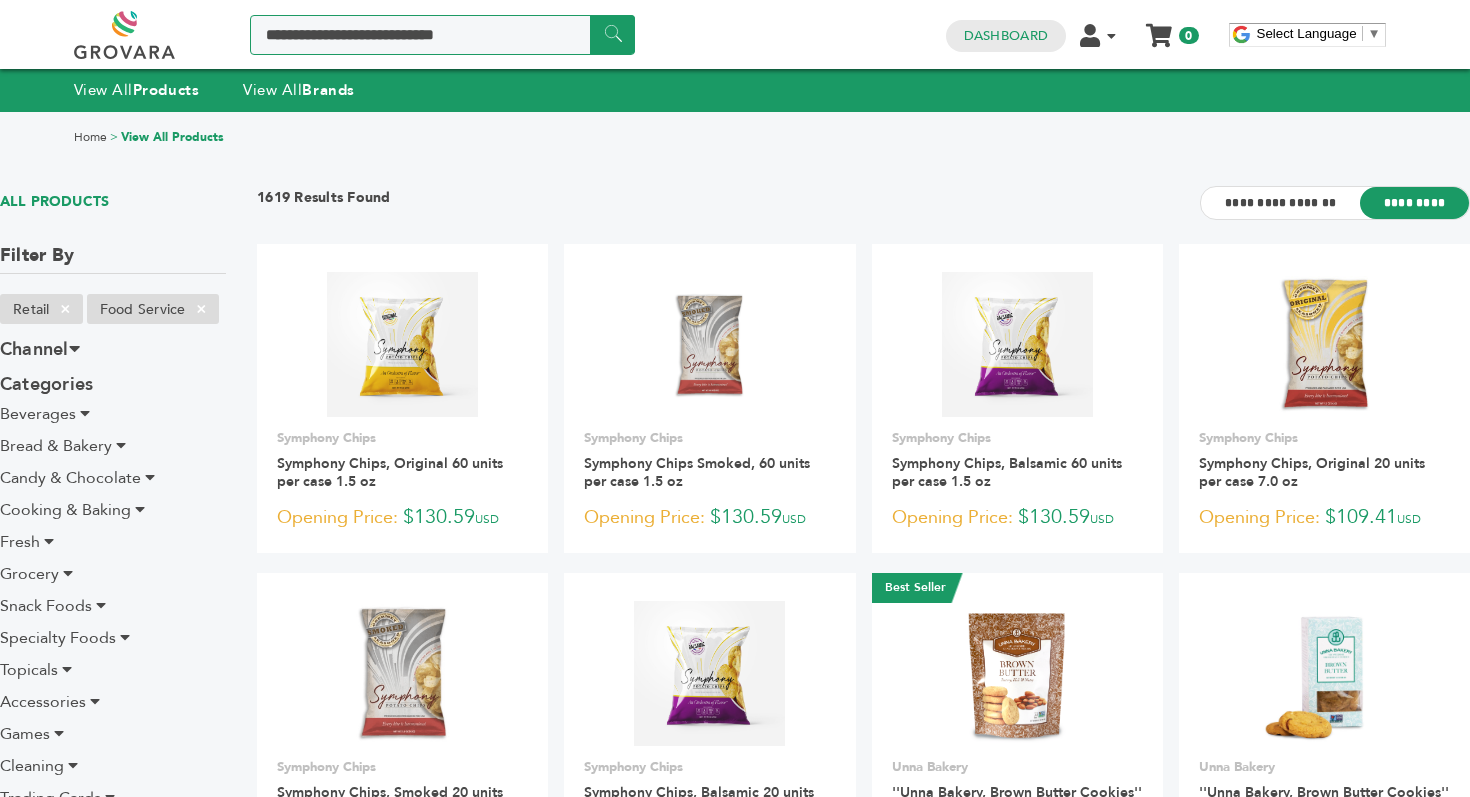 click at bounding box center [442, 35] 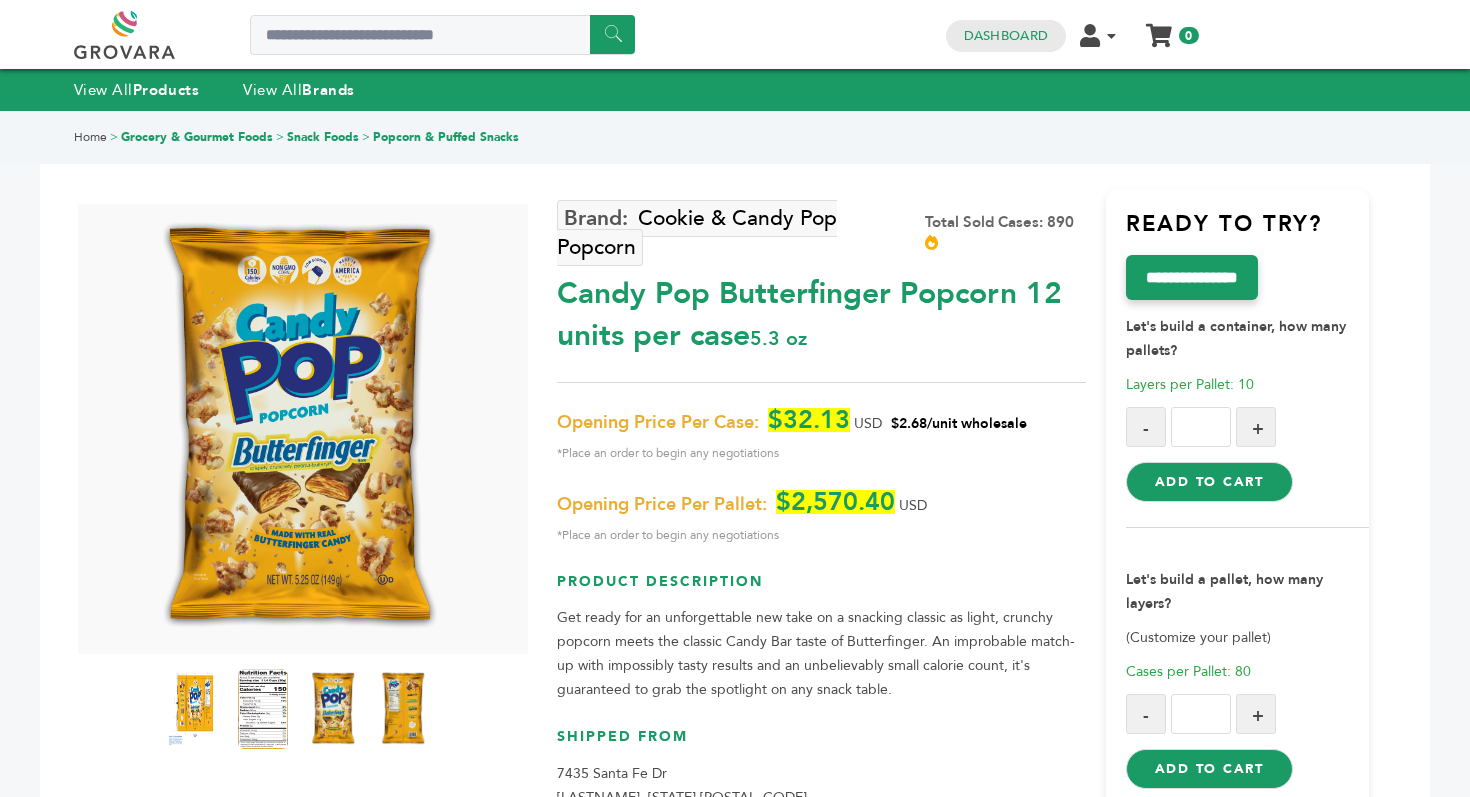 scroll, scrollTop: 0, scrollLeft: 0, axis: both 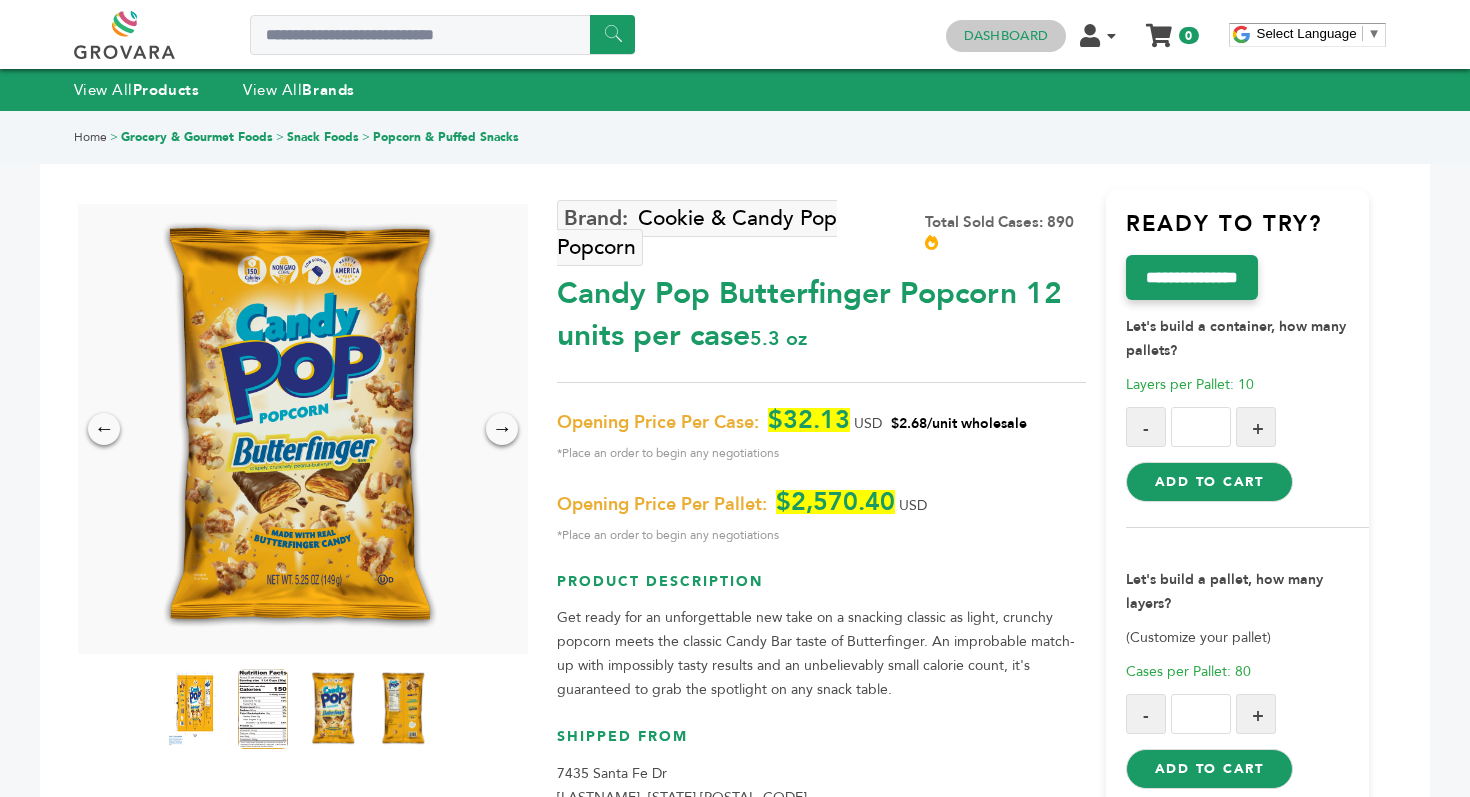 click on "Dashboard" at bounding box center (1006, 36) 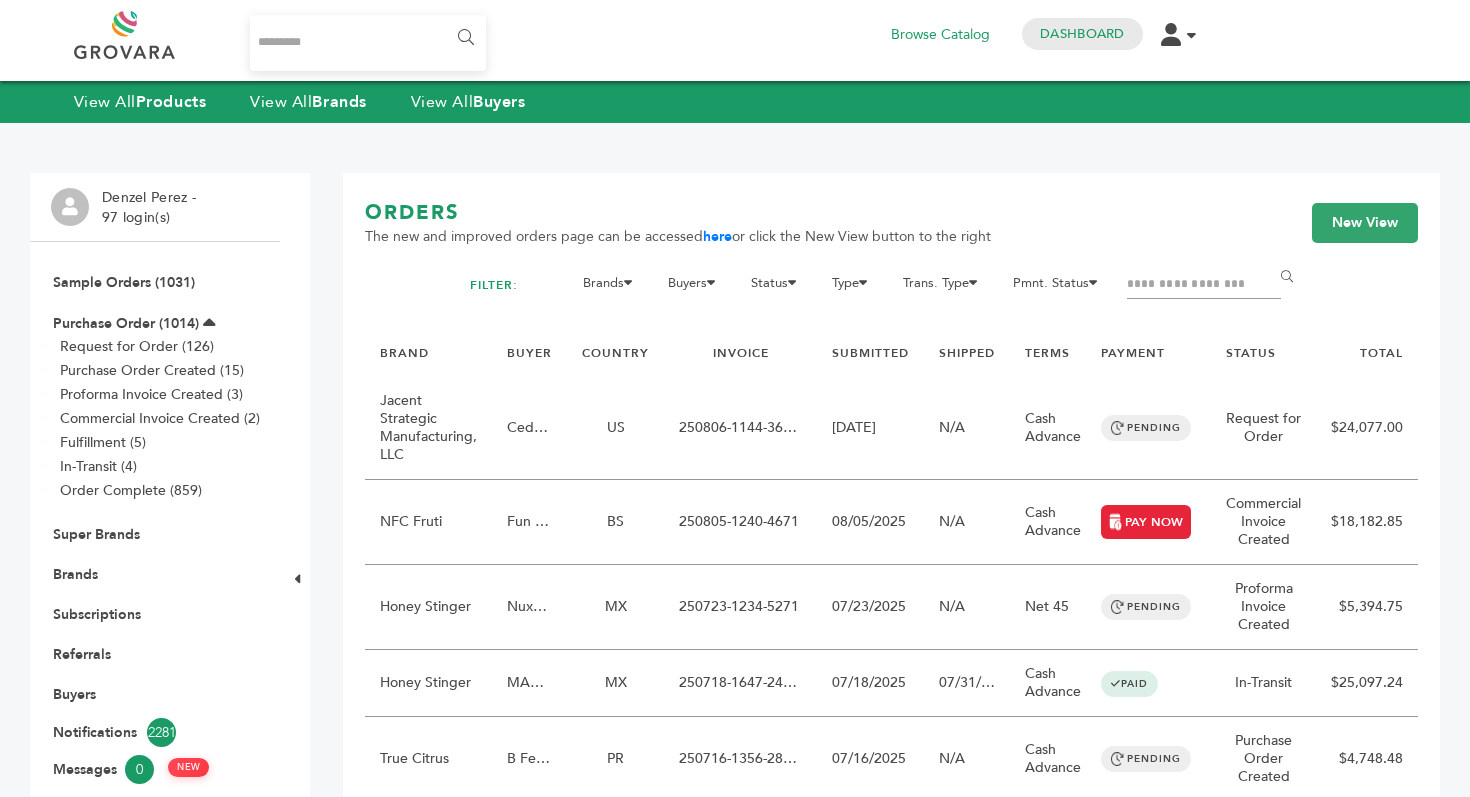 scroll, scrollTop: 0, scrollLeft: 0, axis: both 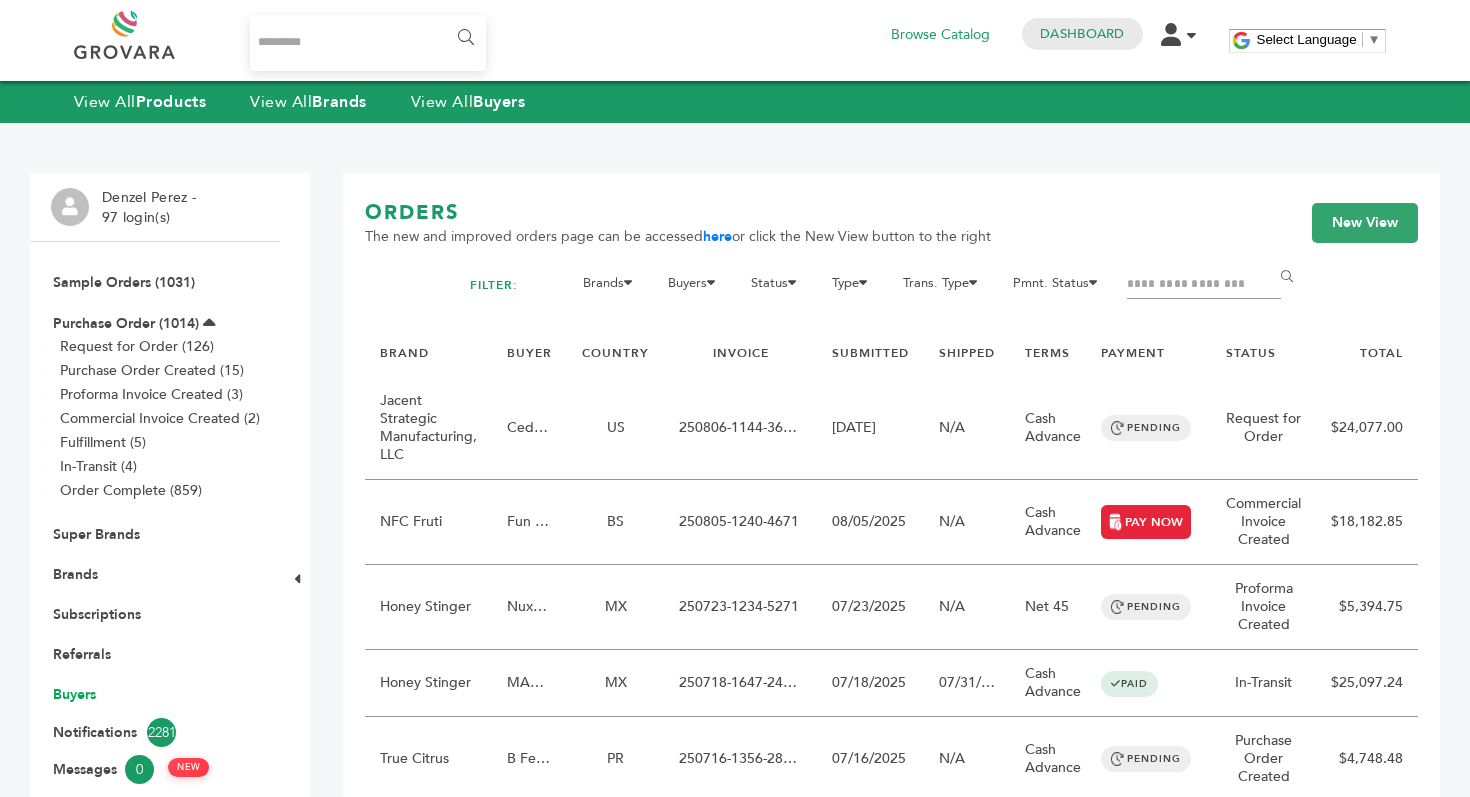 click on "Buyers" at bounding box center (74, 694) 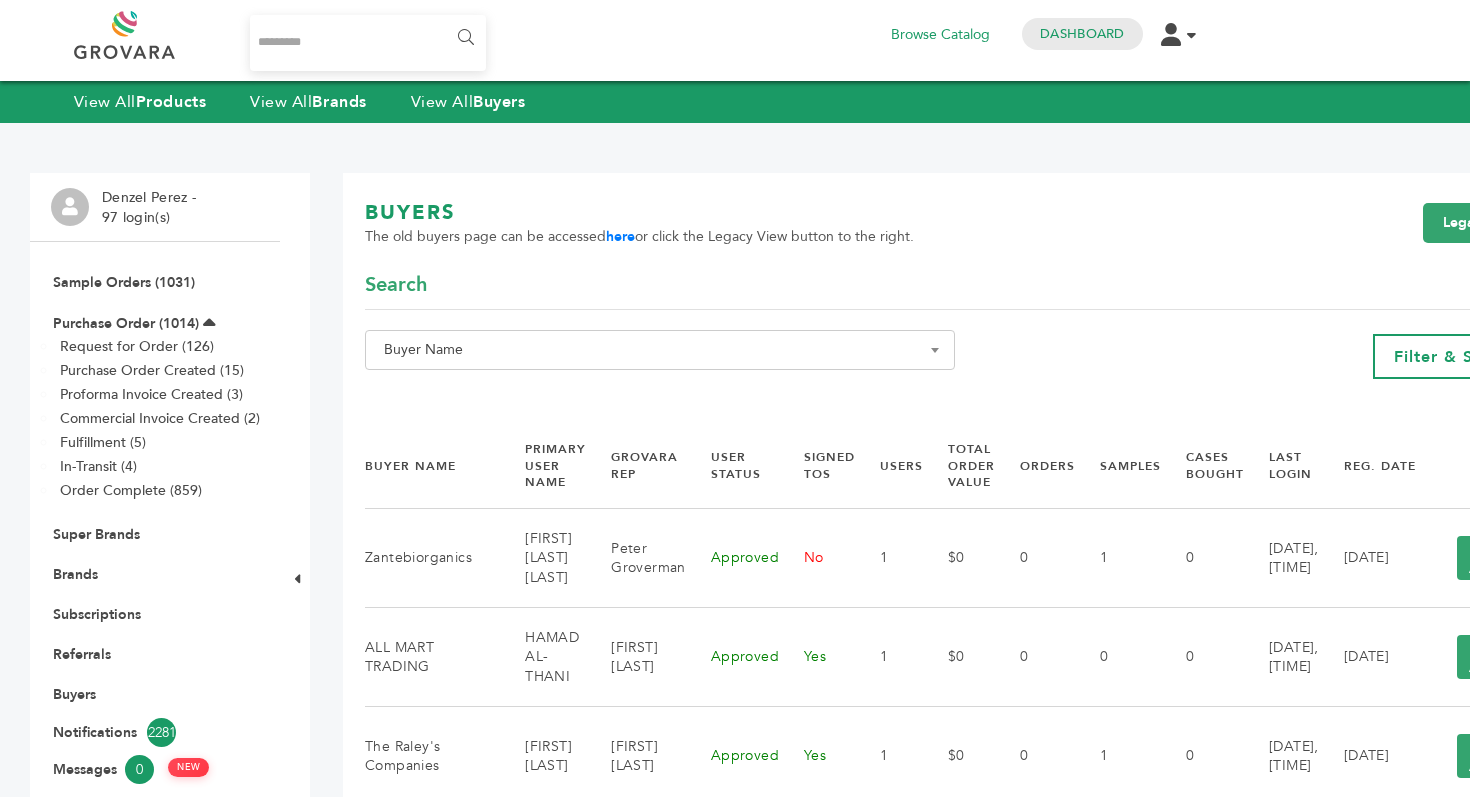 scroll, scrollTop: 0, scrollLeft: 0, axis: both 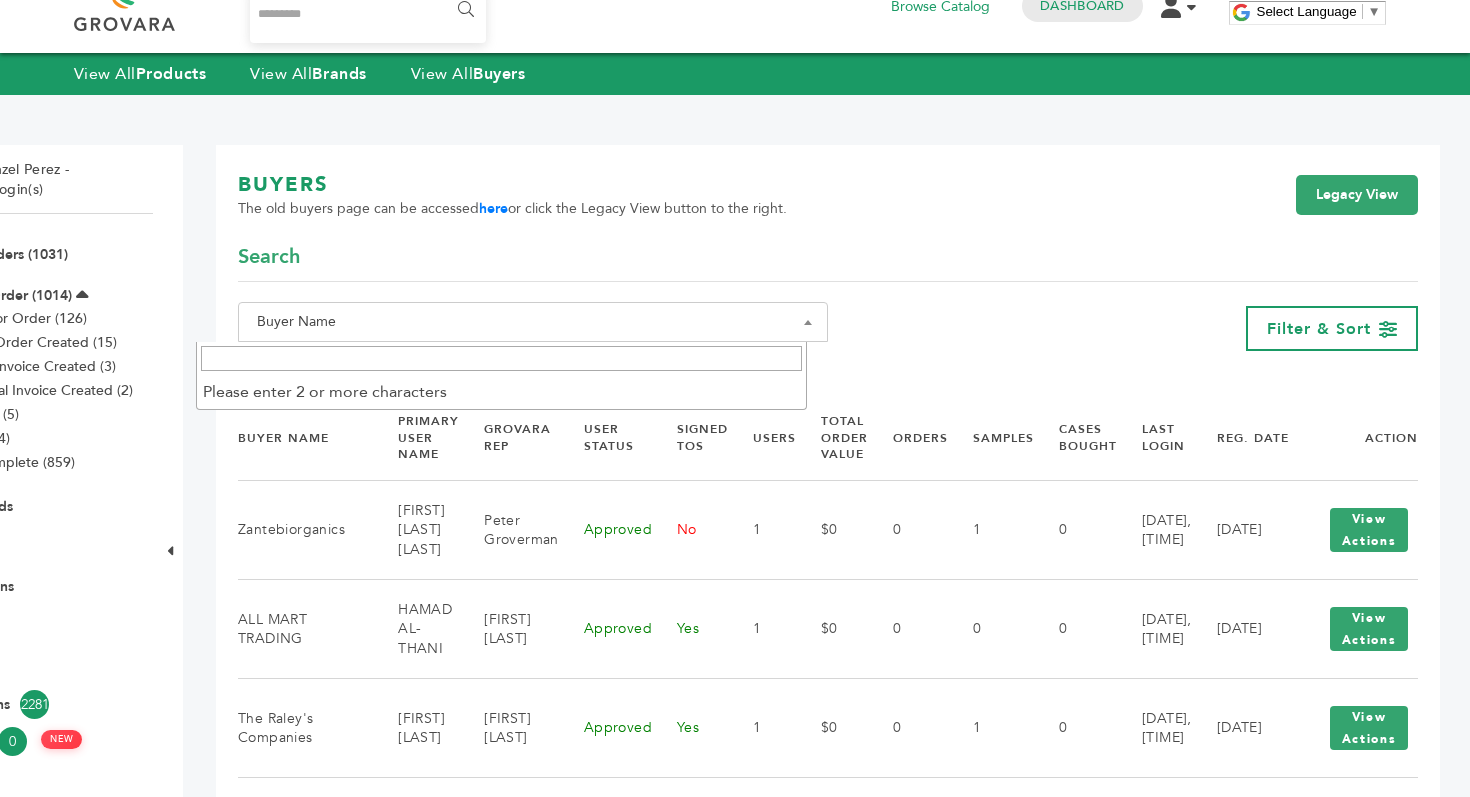 click on "Buyer Name" at bounding box center (533, 322) 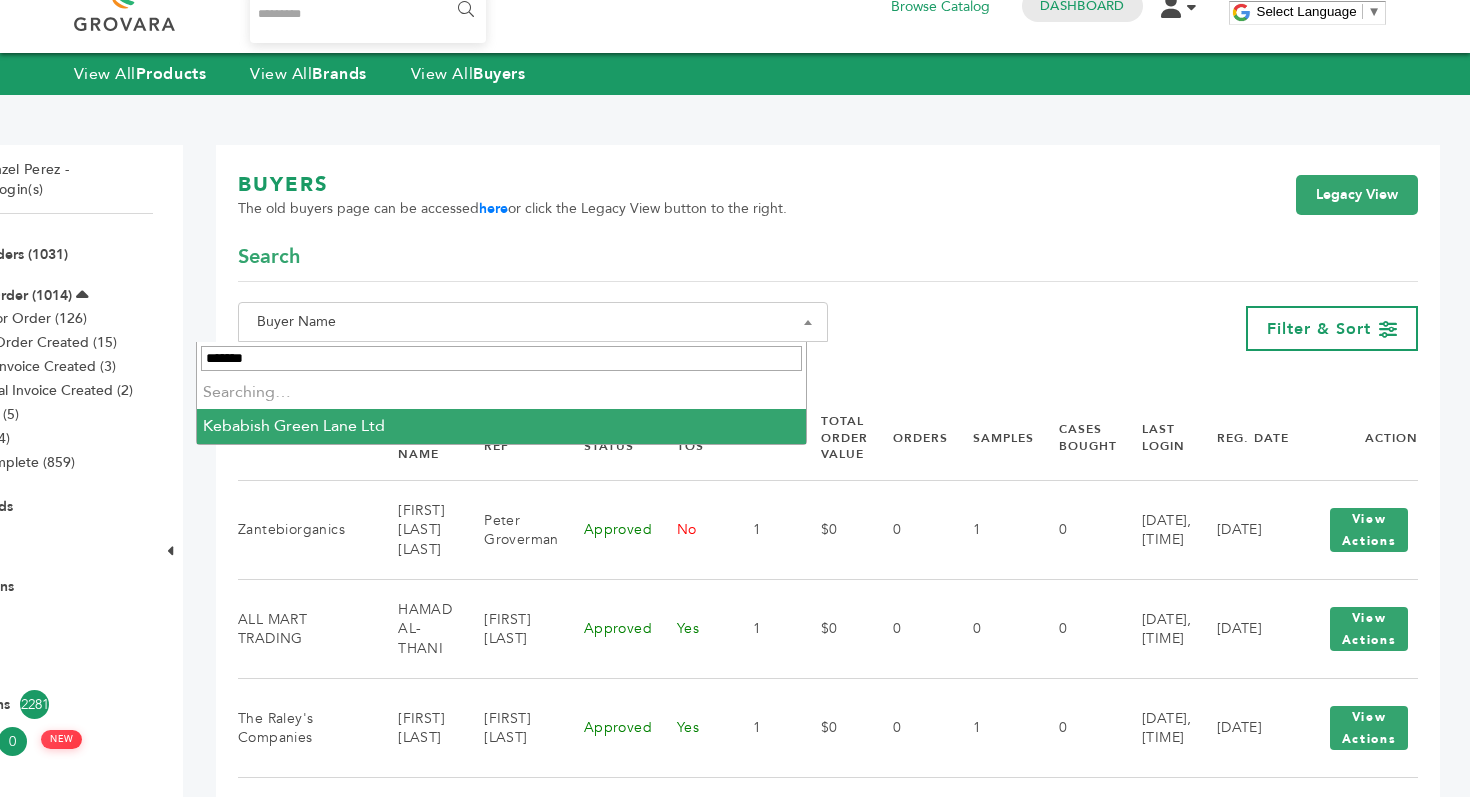 type on "********" 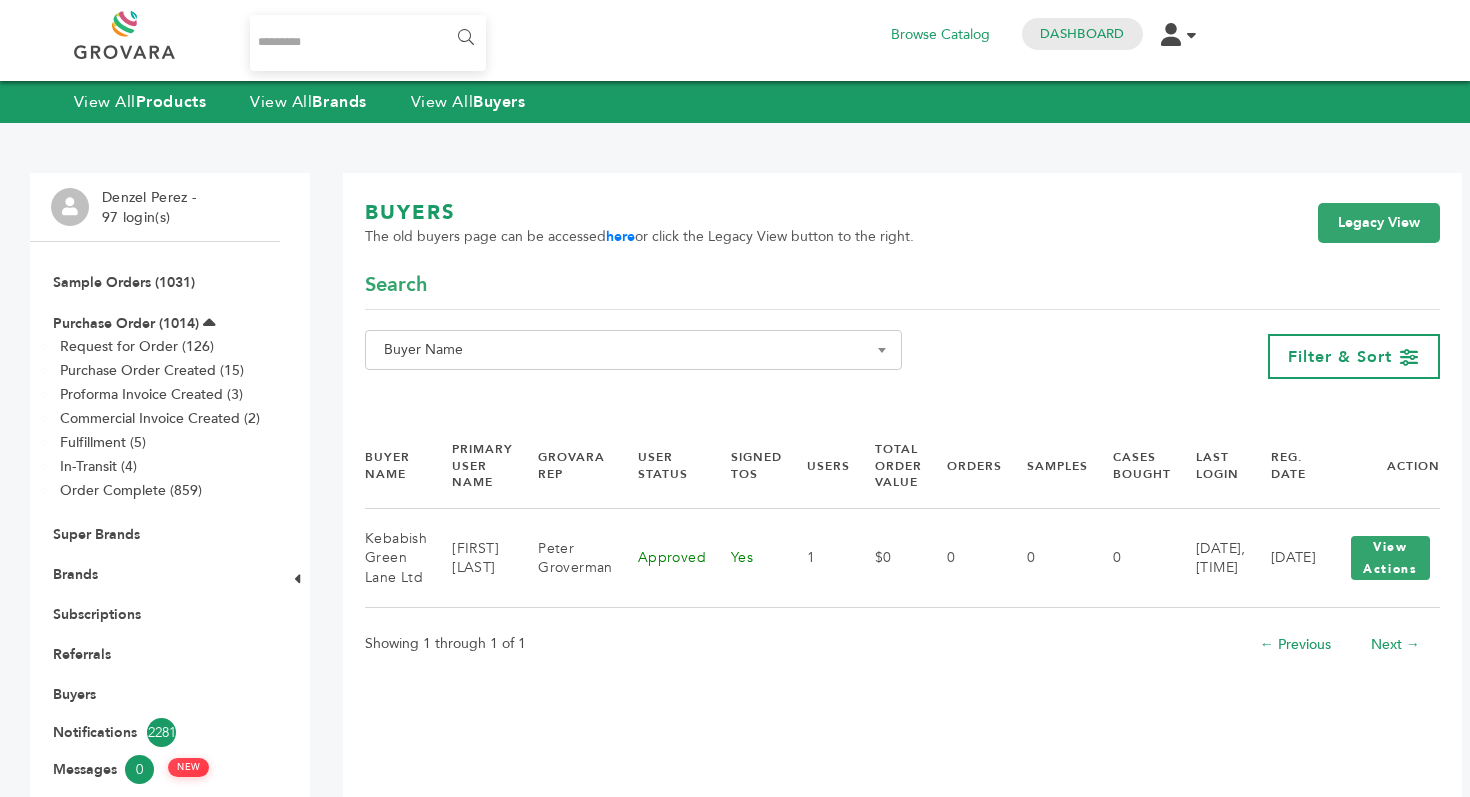 scroll, scrollTop: 0, scrollLeft: 0, axis: both 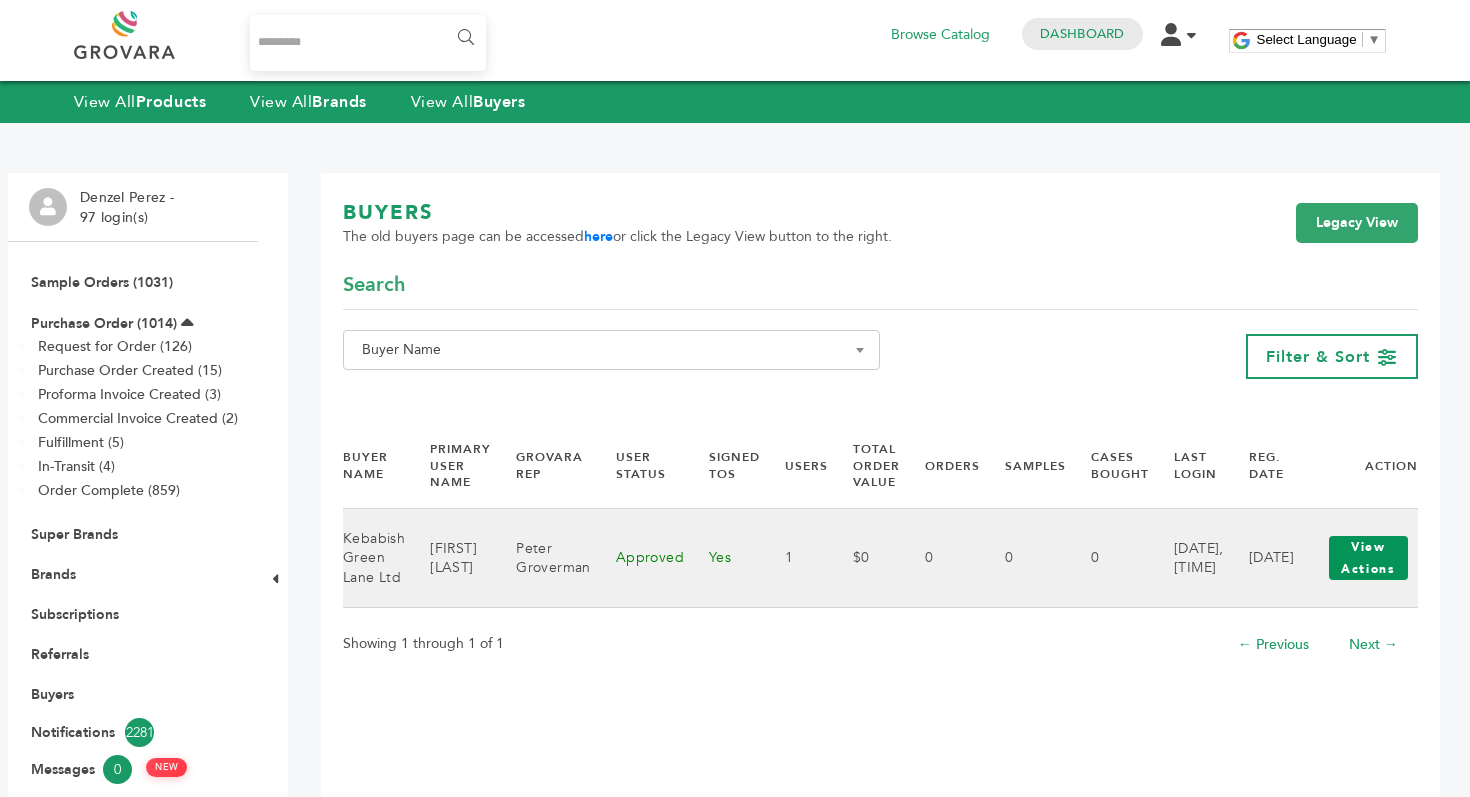 click on "View Actions" at bounding box center [1368, 558] 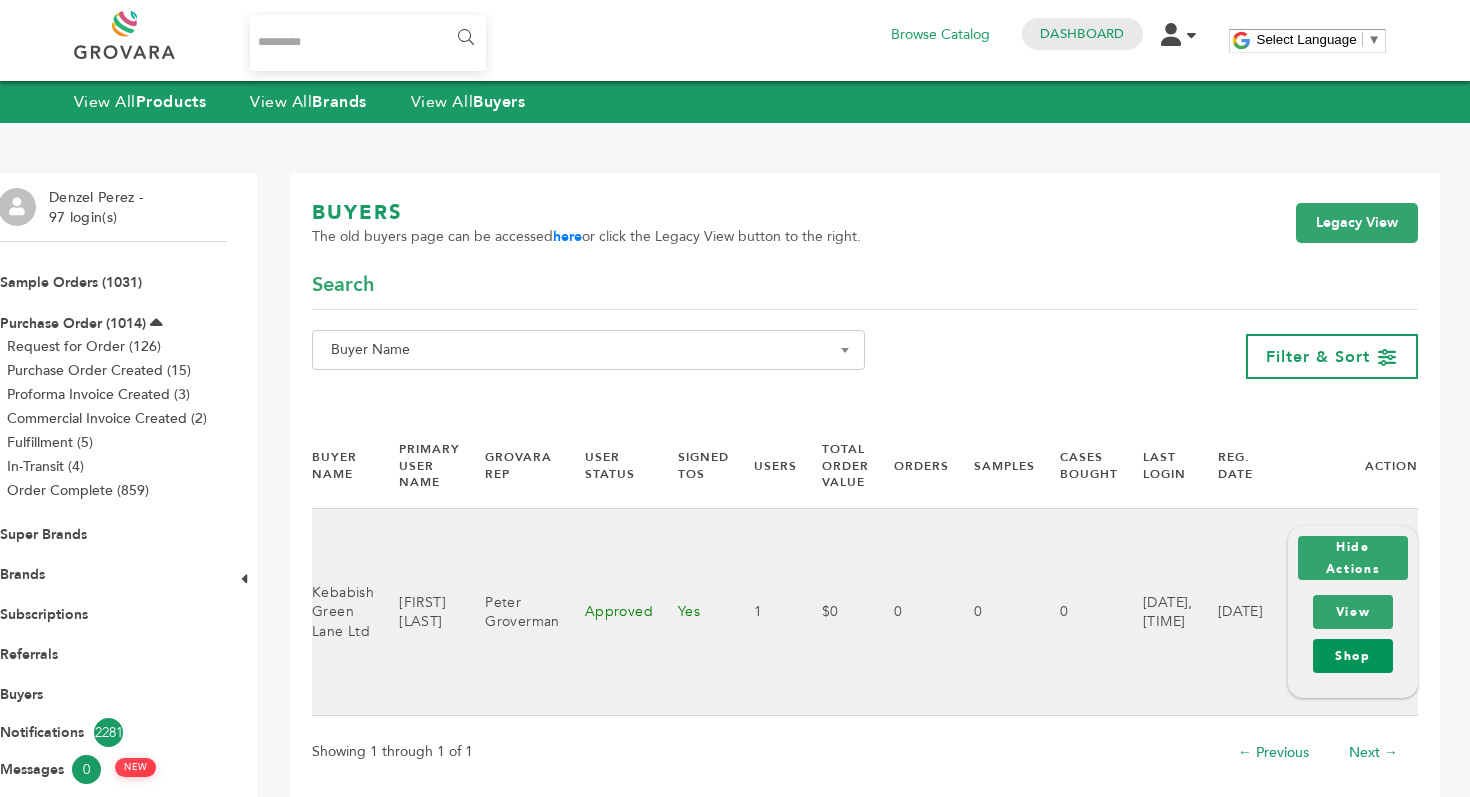 click on "Shop" at bounding box center [1353, 656] 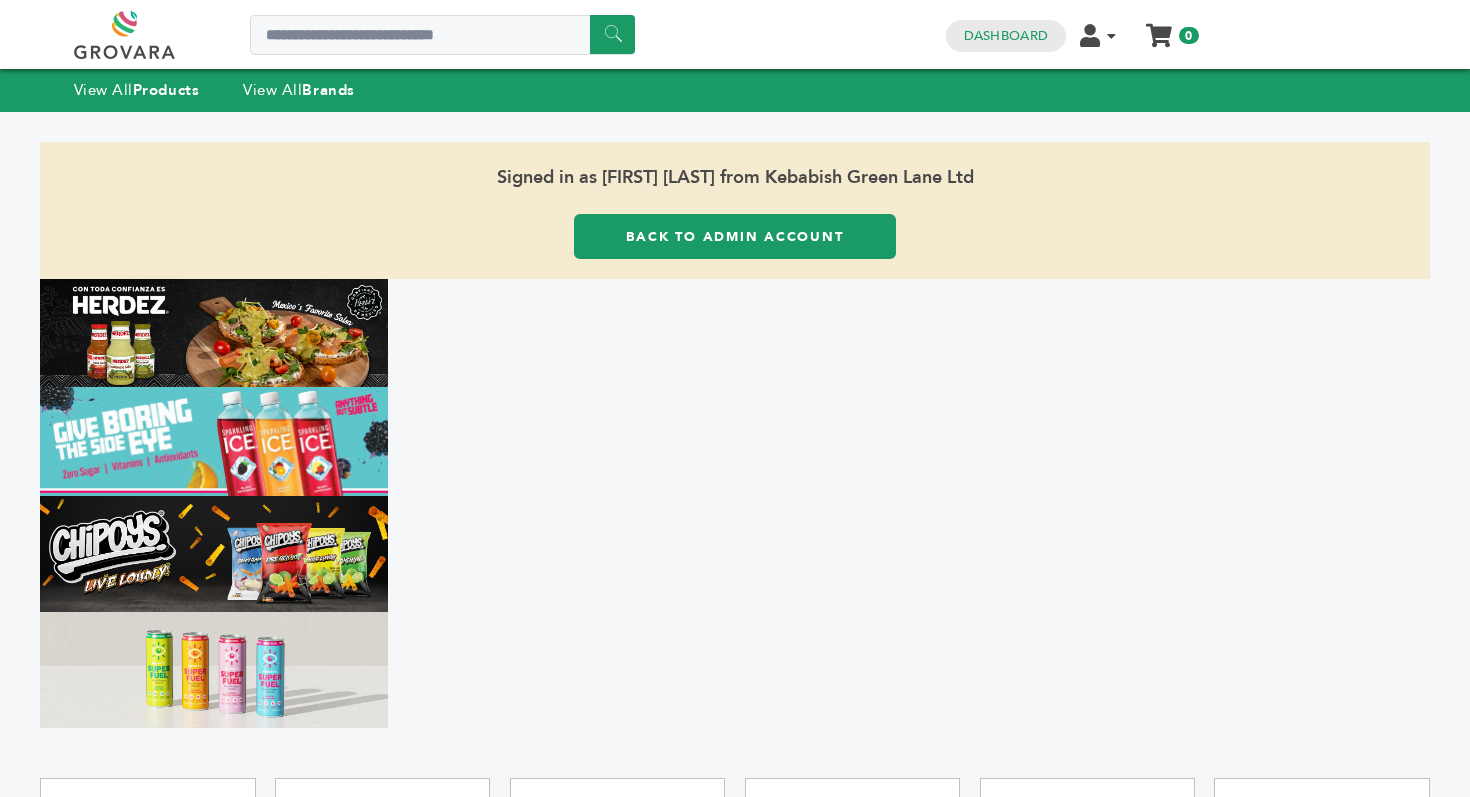 scroll, scrollTop: 0, scrollLeft: 0, axis: both 